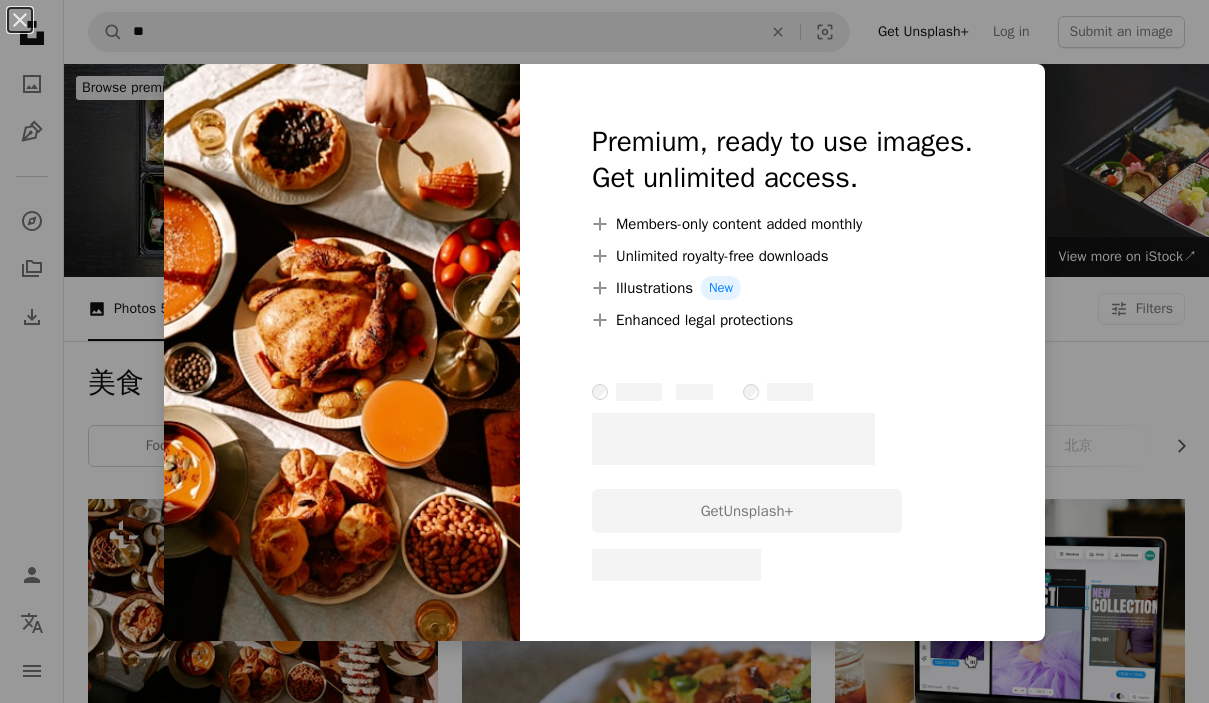 scroll, scrollTop: 400, scrollLeft: 0, axis: vertical 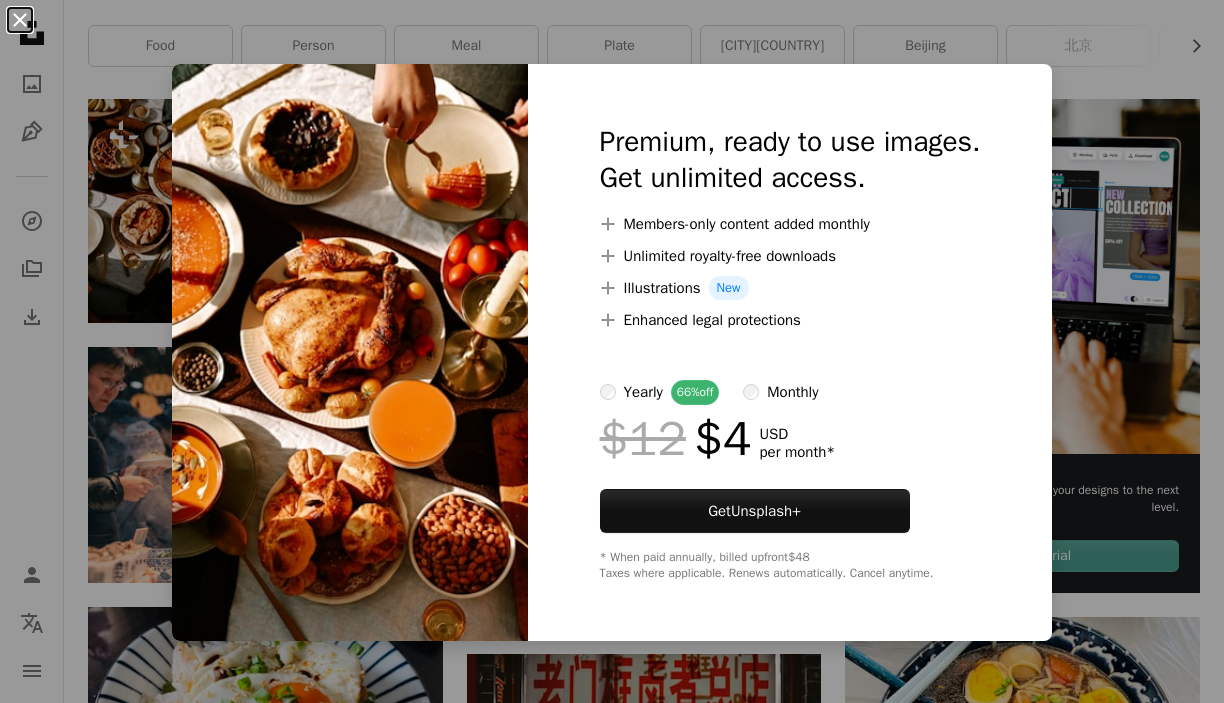 click on "An X shape" at bounding box center (20, 20) 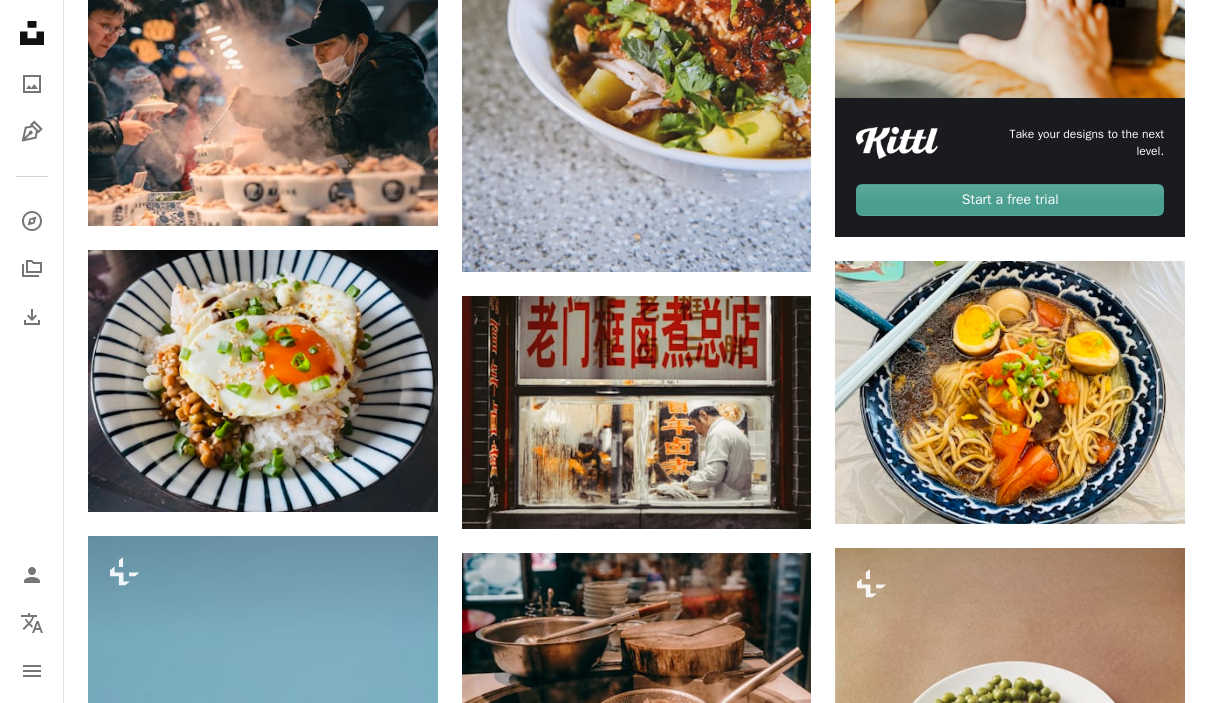 scroll, scrollTop: 700, scrollLeft: 0, axis: vertical 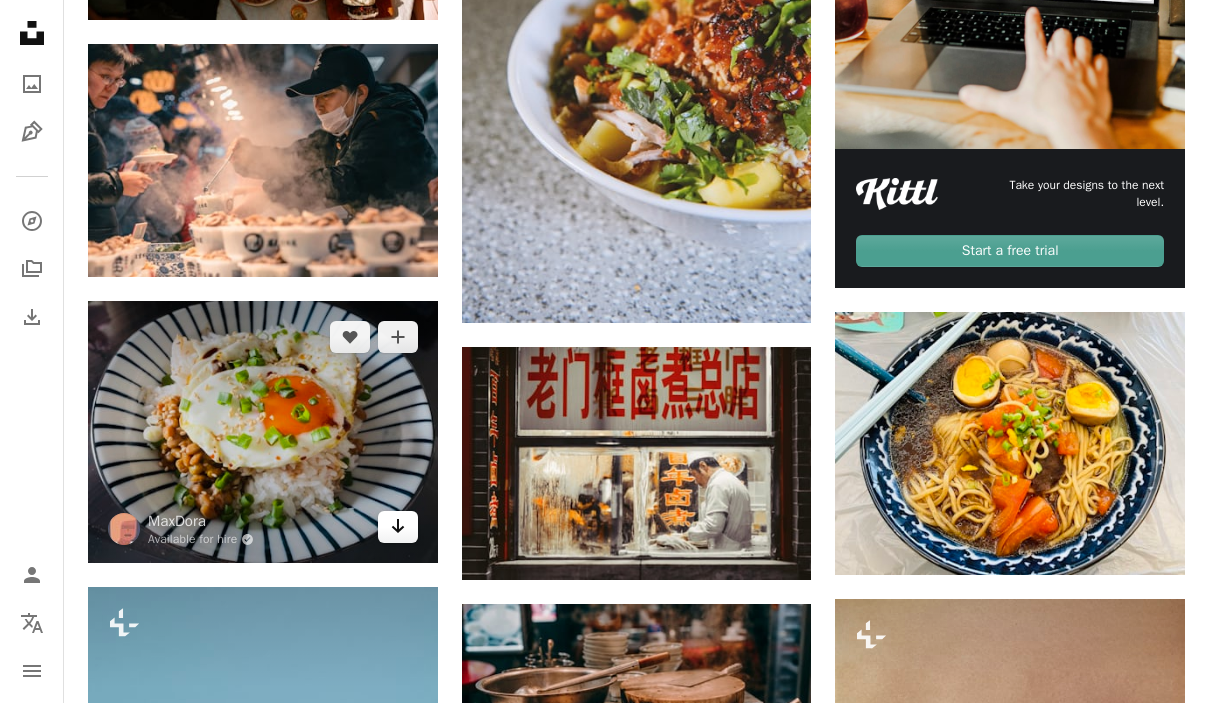 click 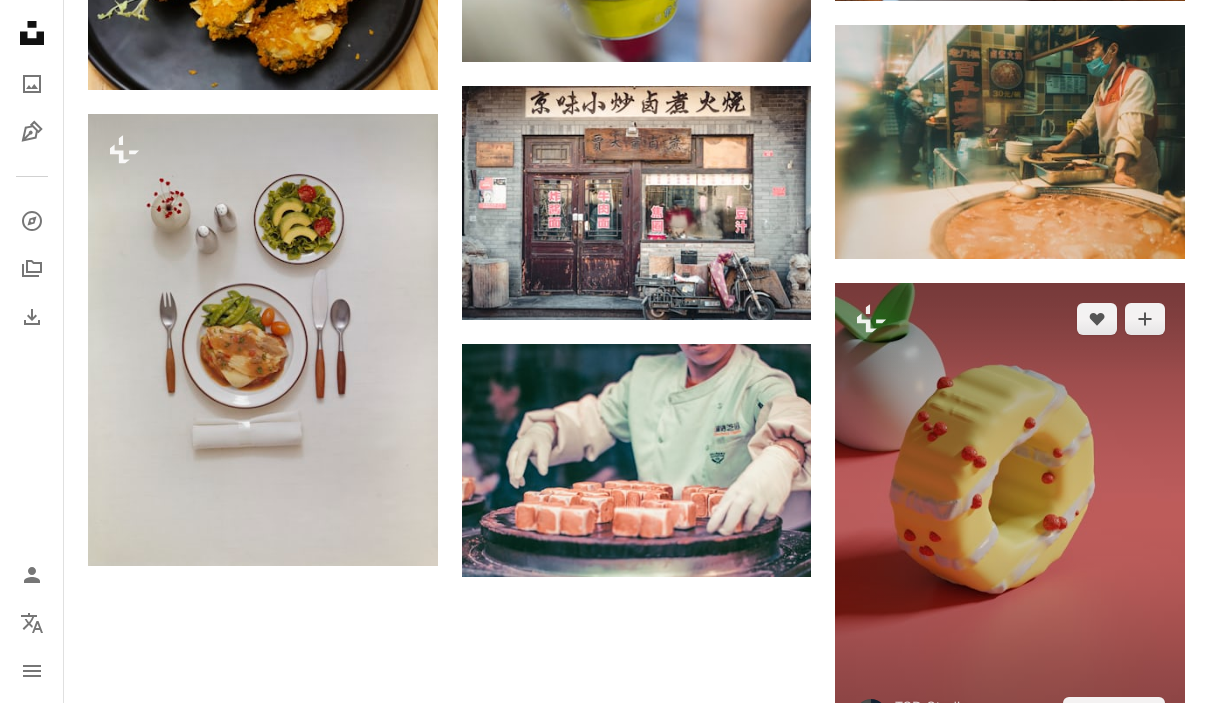 scroll, scrollTop: 2100, scrollLeft: 0, axis: vertical 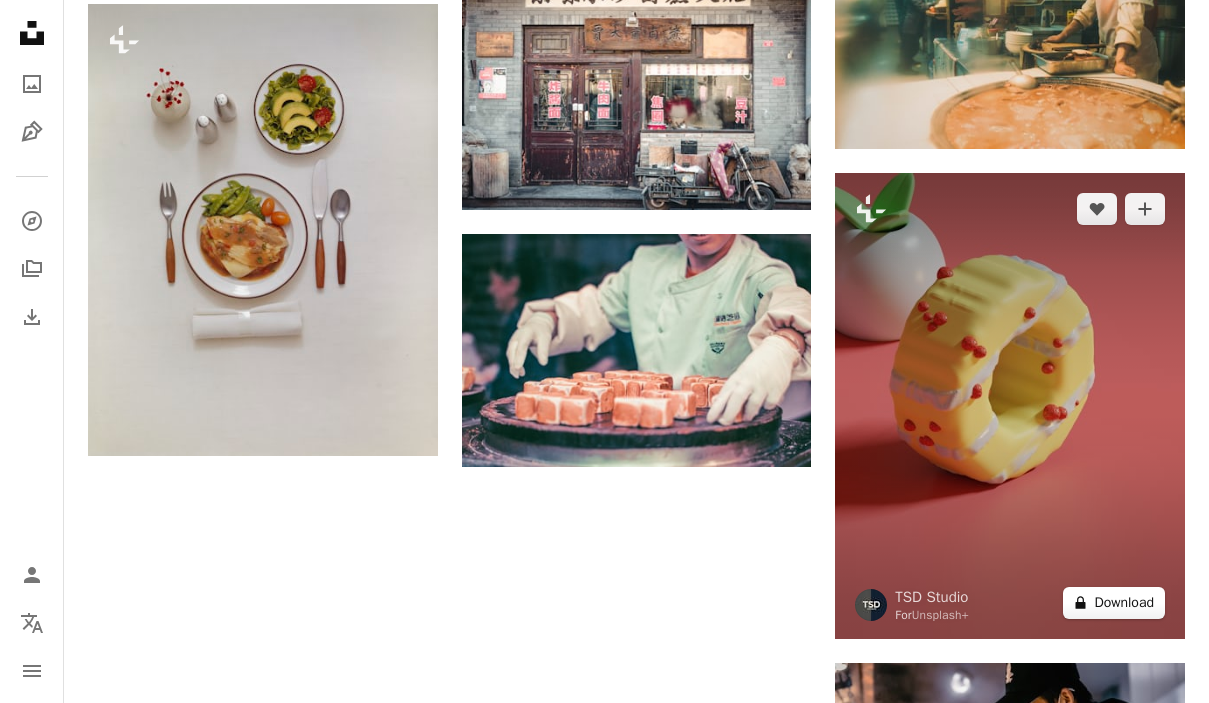 click on "A lock Download" at bounding box center (1114, 603) 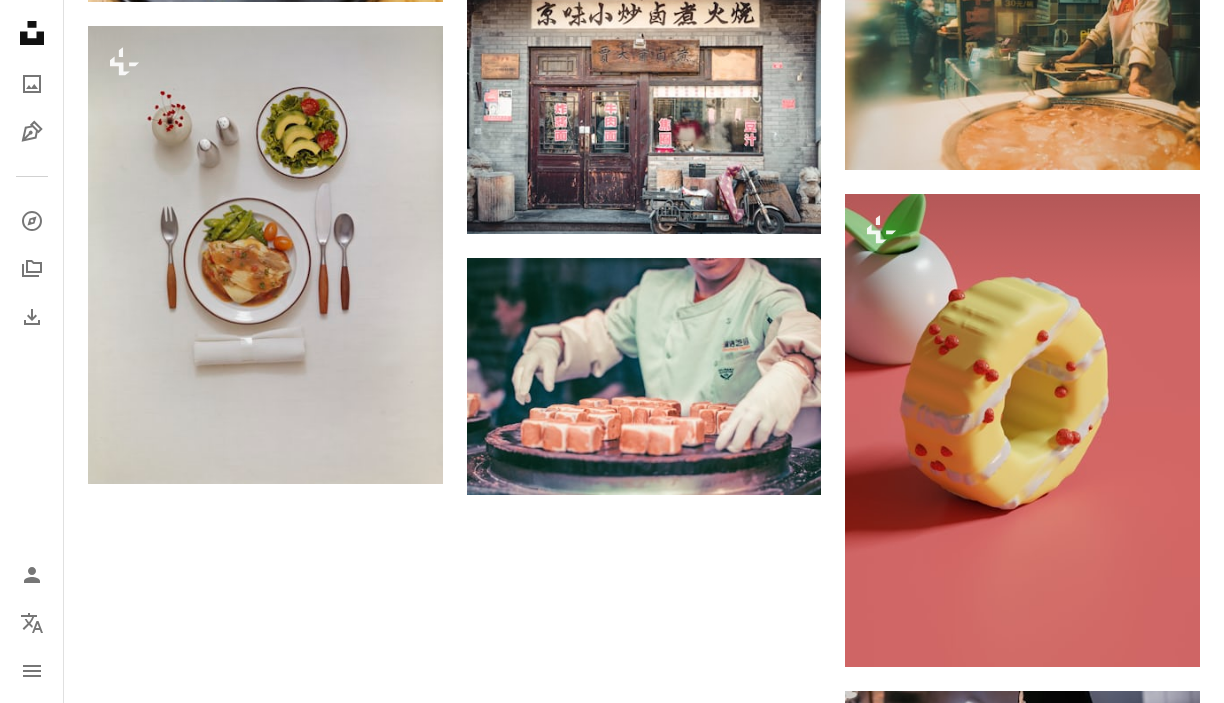 click on "An X shape" at bounding box center (20, 20) 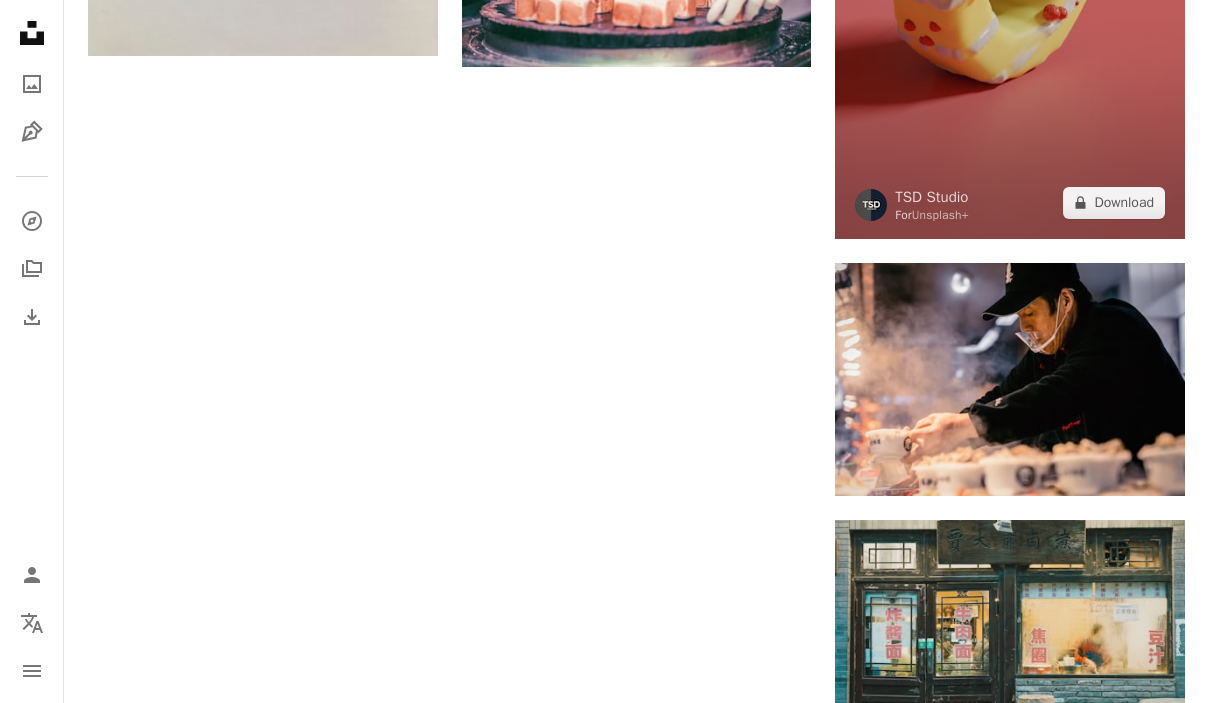 scroll, scrollTop: 2900, scrollLeft: 0, axis: vertical 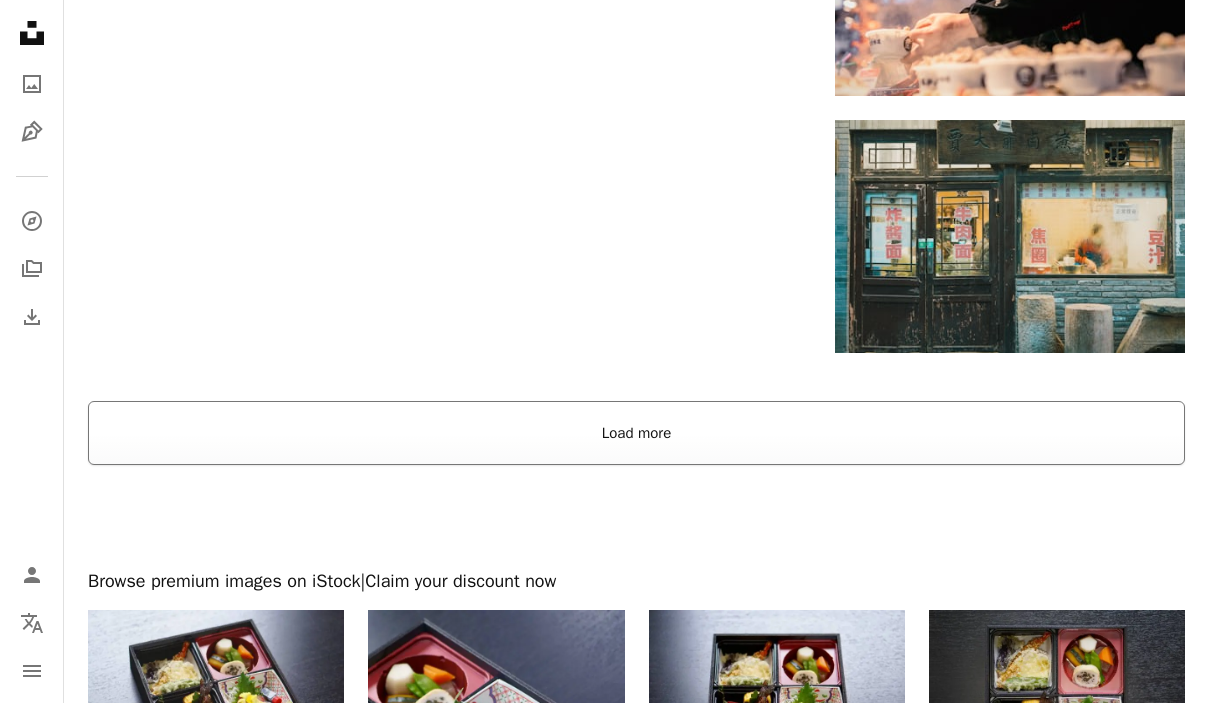 click on "Load more" at bounding box center (636, 433) 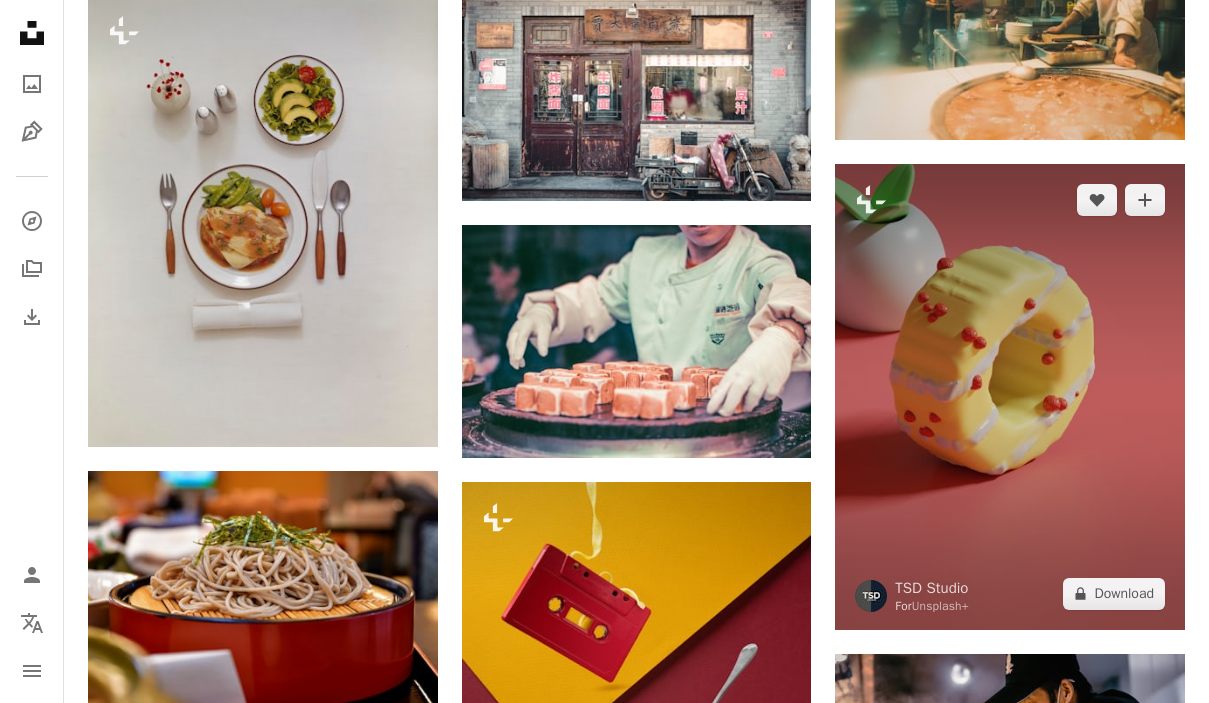 scroll, scrollTop: 1900, scrollLeft: 0, axis: vertical 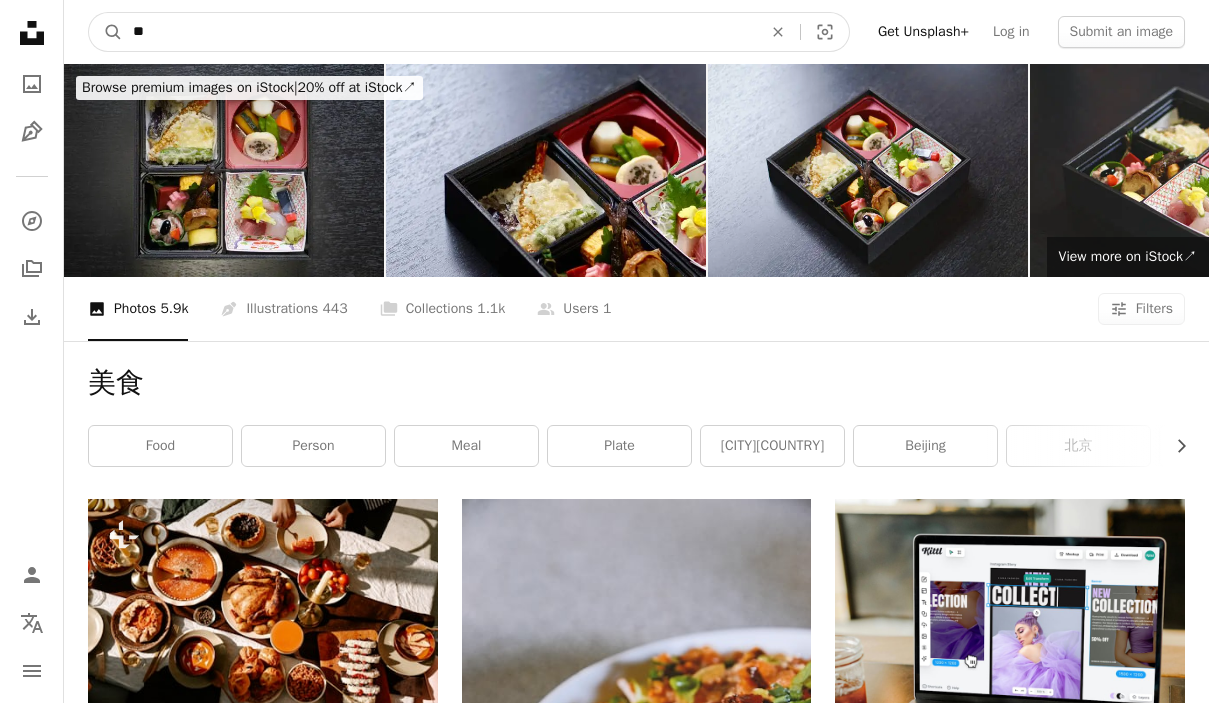 drag, startPoint x: 209, startPoint y: 28, endPoint x: -10, endPoint y: 35, distance: 219.11185 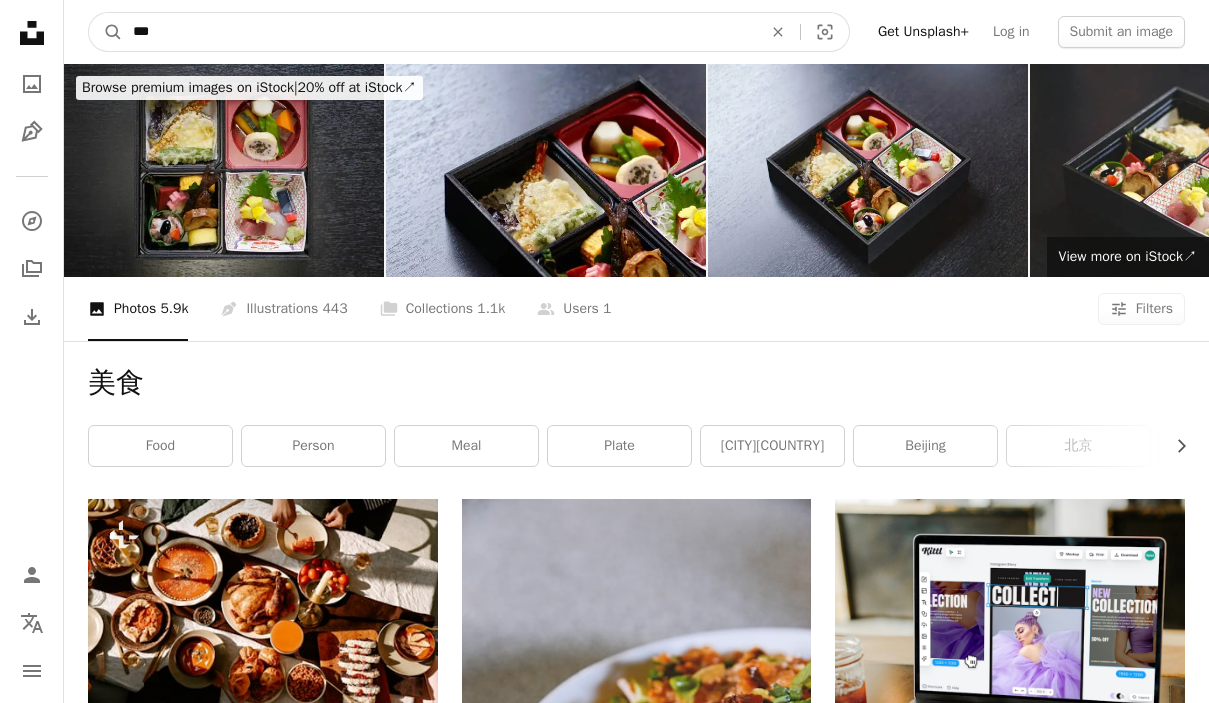 type on "****" 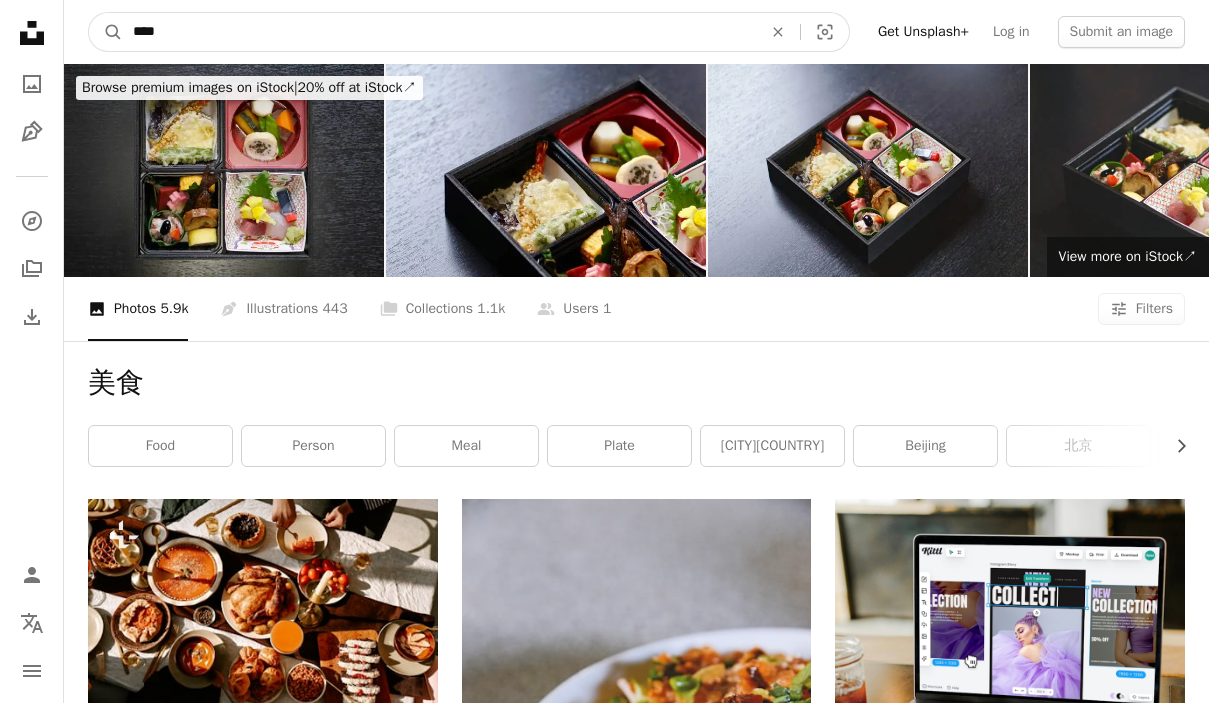click on "A magnifying glass" at bounding box center (106, 32) 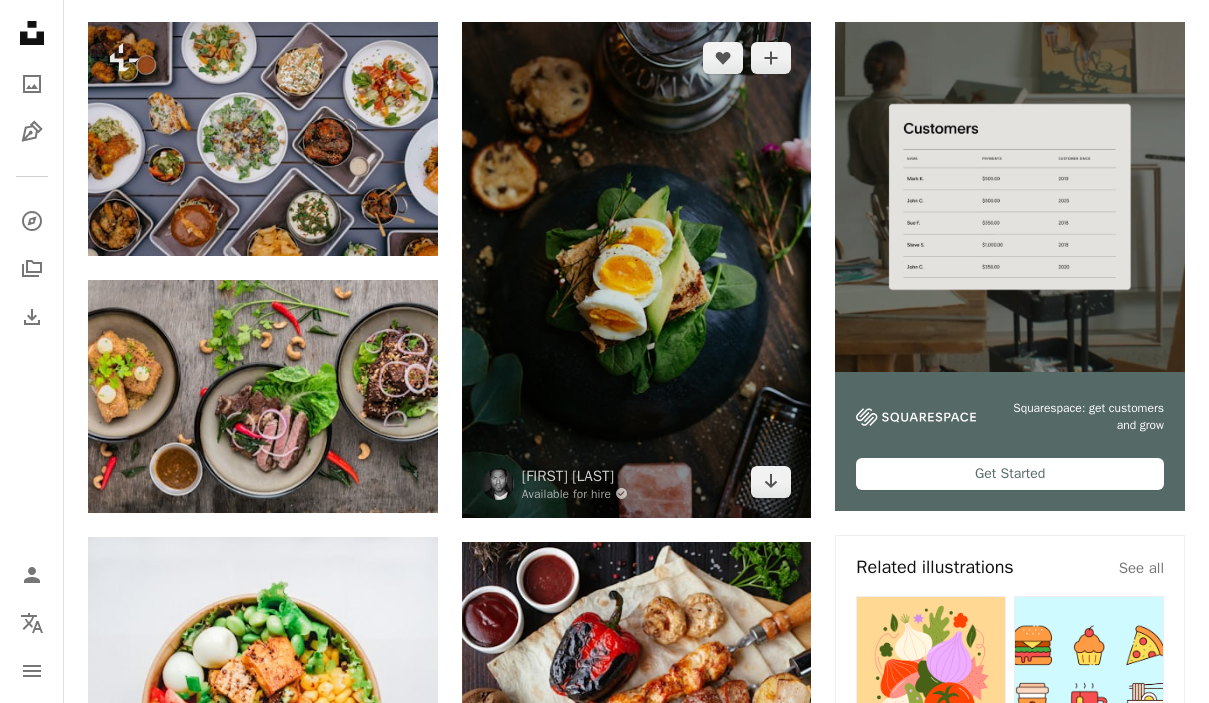 scroll, scrollTop: 500, scrollLeft: 0, axis: vertical 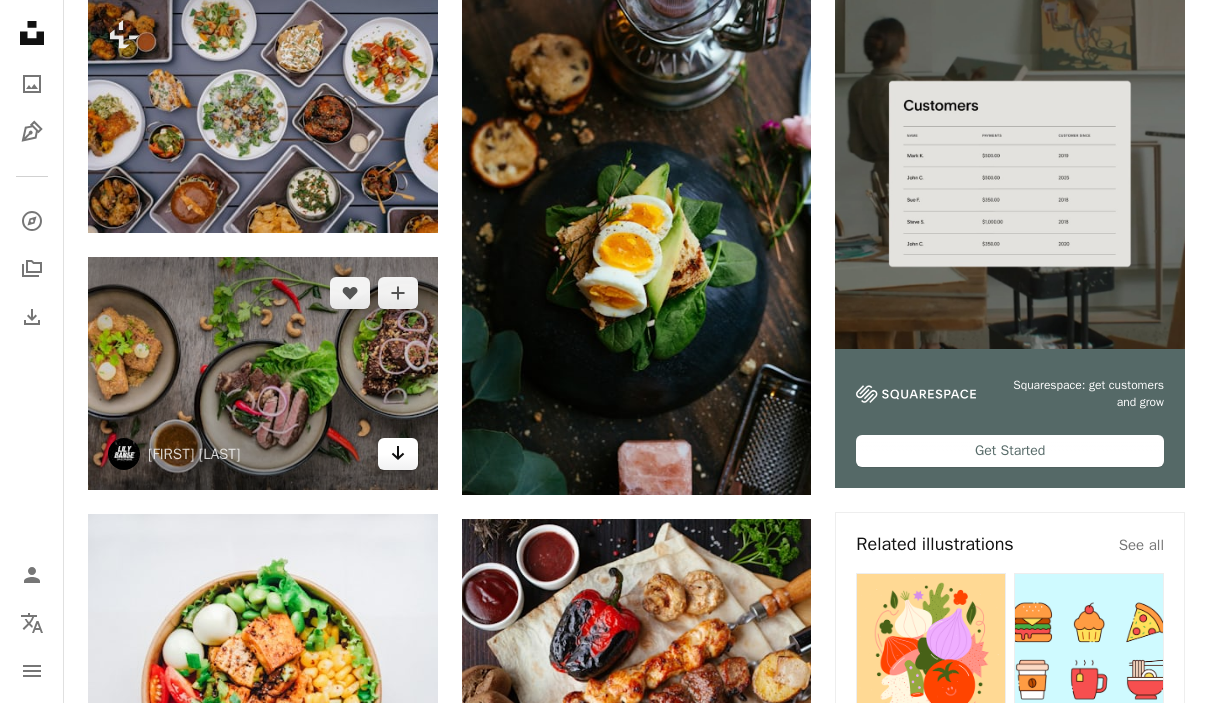 click on "Arrow pointing down" 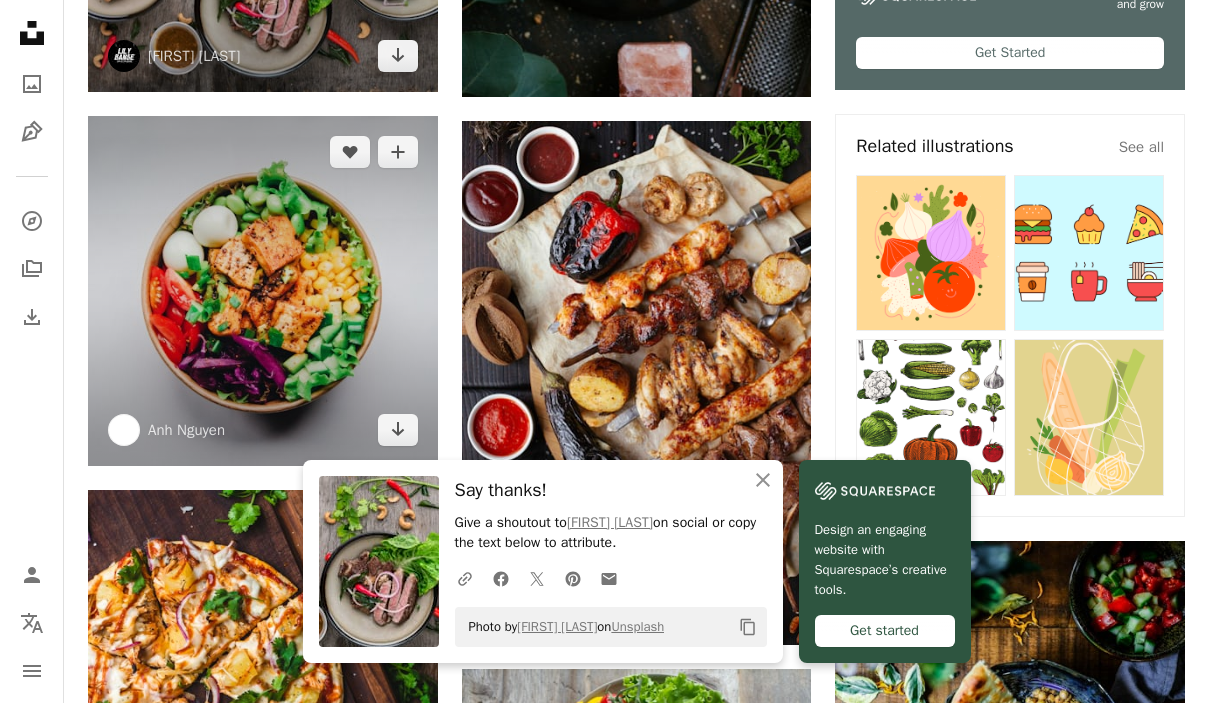 scroll, scrollTop: 900, scrollLeft: 0, axis: vertical 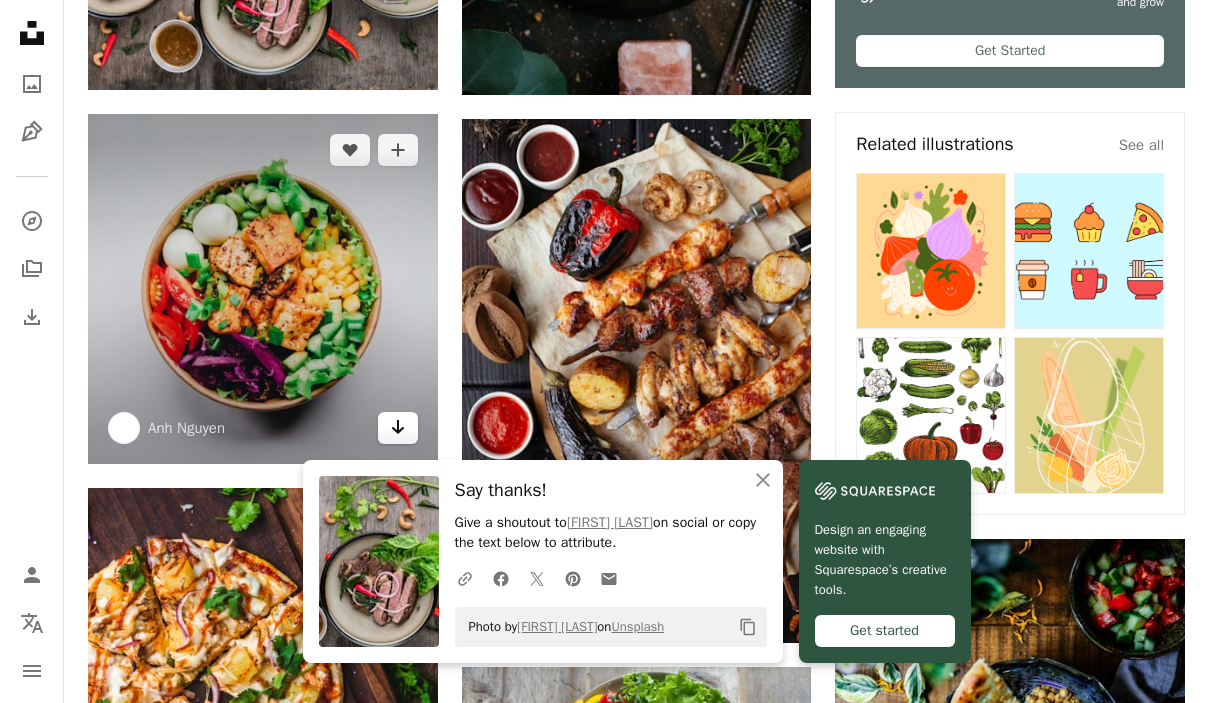 click on "Arrow pointing down" 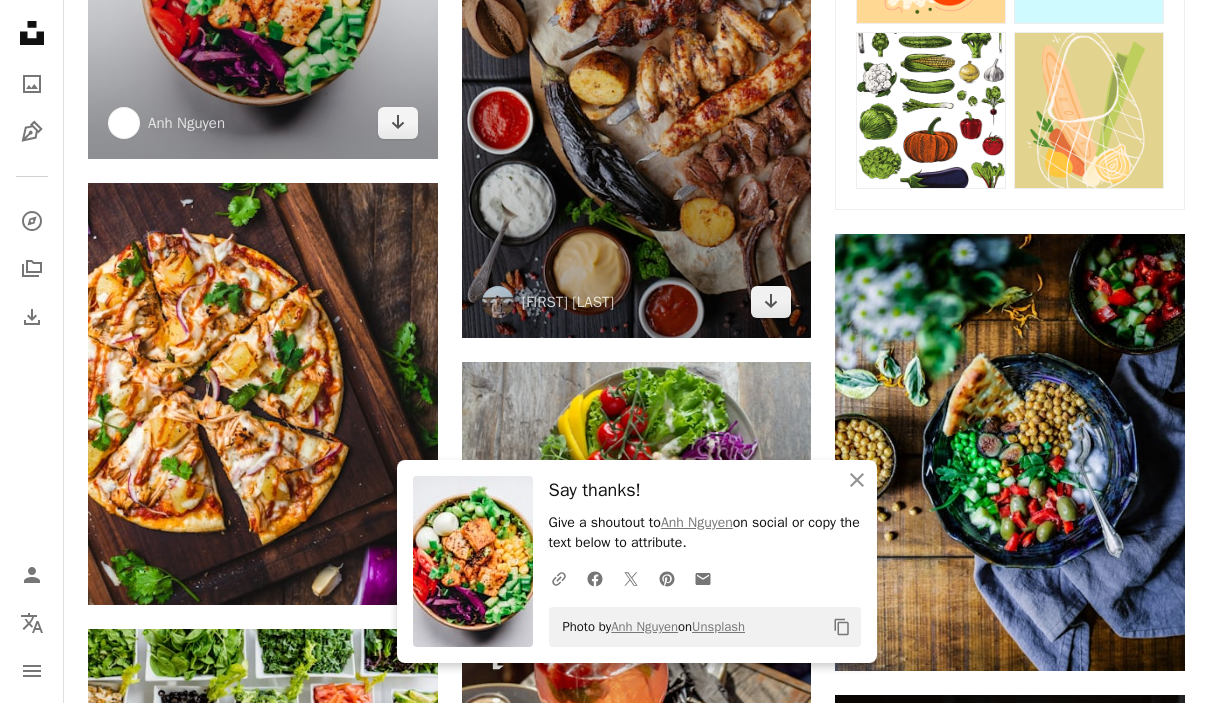 scroll, scrollTop: 1400, scrollLeft: 0, axis: vertical 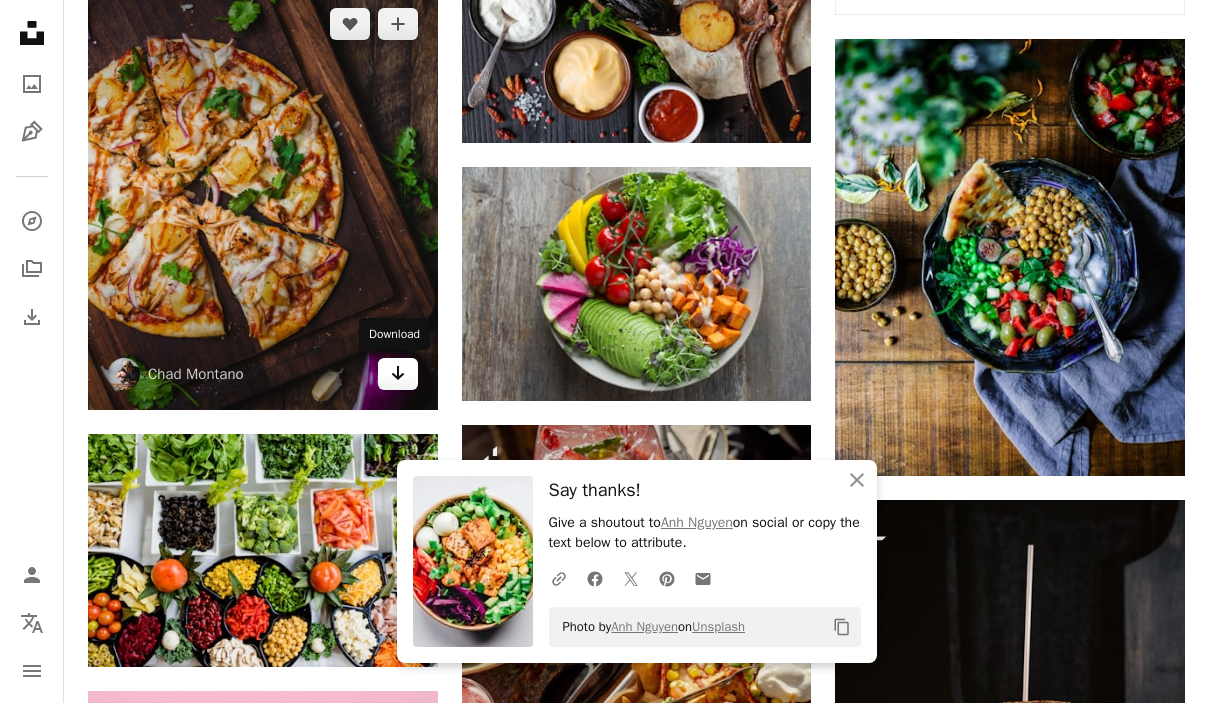 click on "Arrow pointing down" 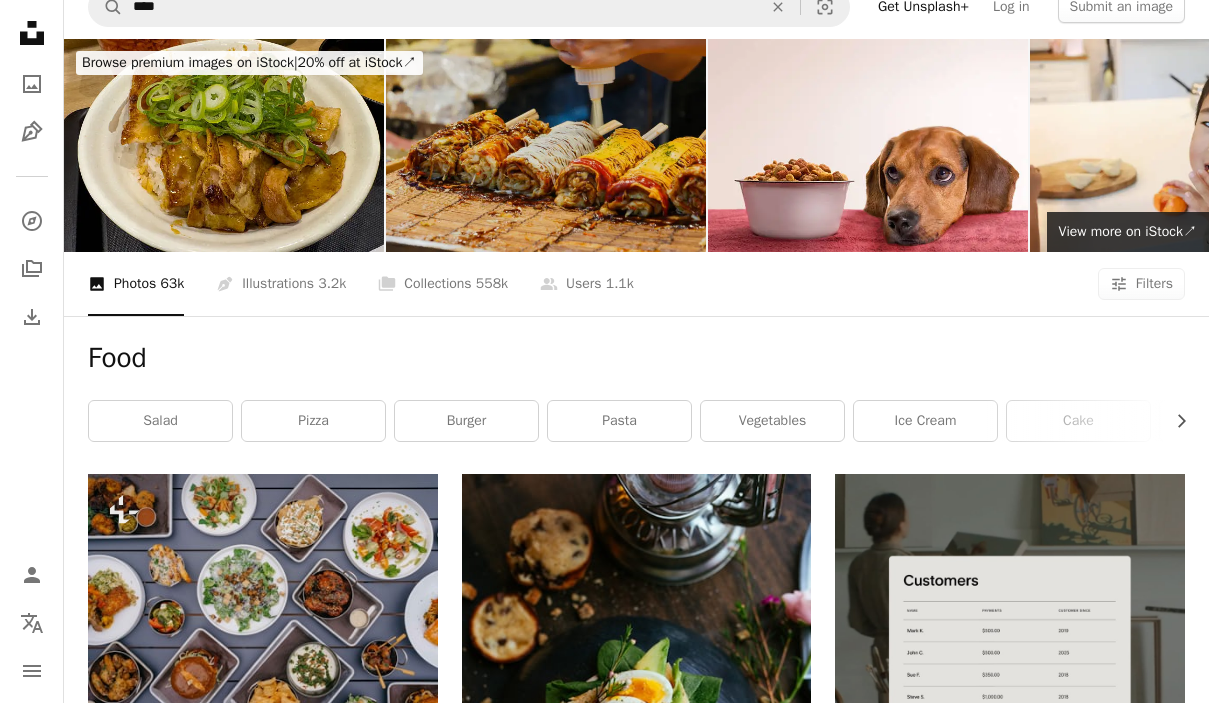 scroll, scrollTop: 0, scrollLeft: 0, axis: both 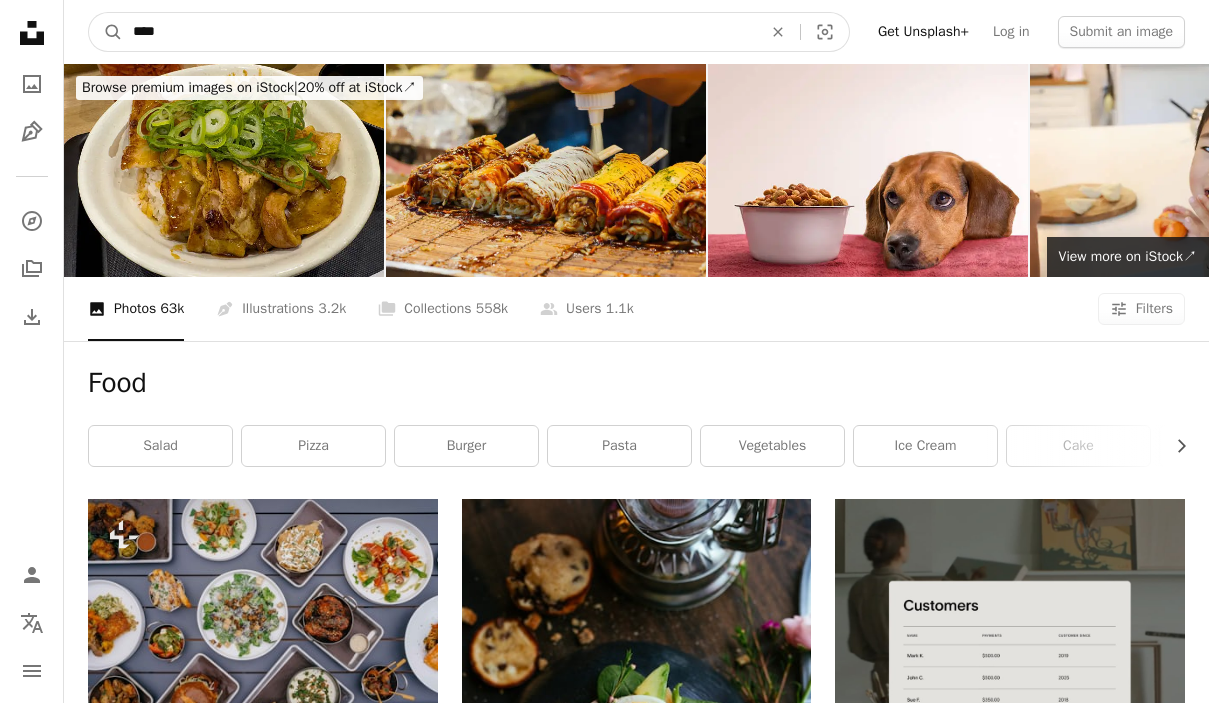 drag, startPoint x: 106, startPoint y: 49, endPoint x: 257, endPoint y: 87, distance: 155.70805 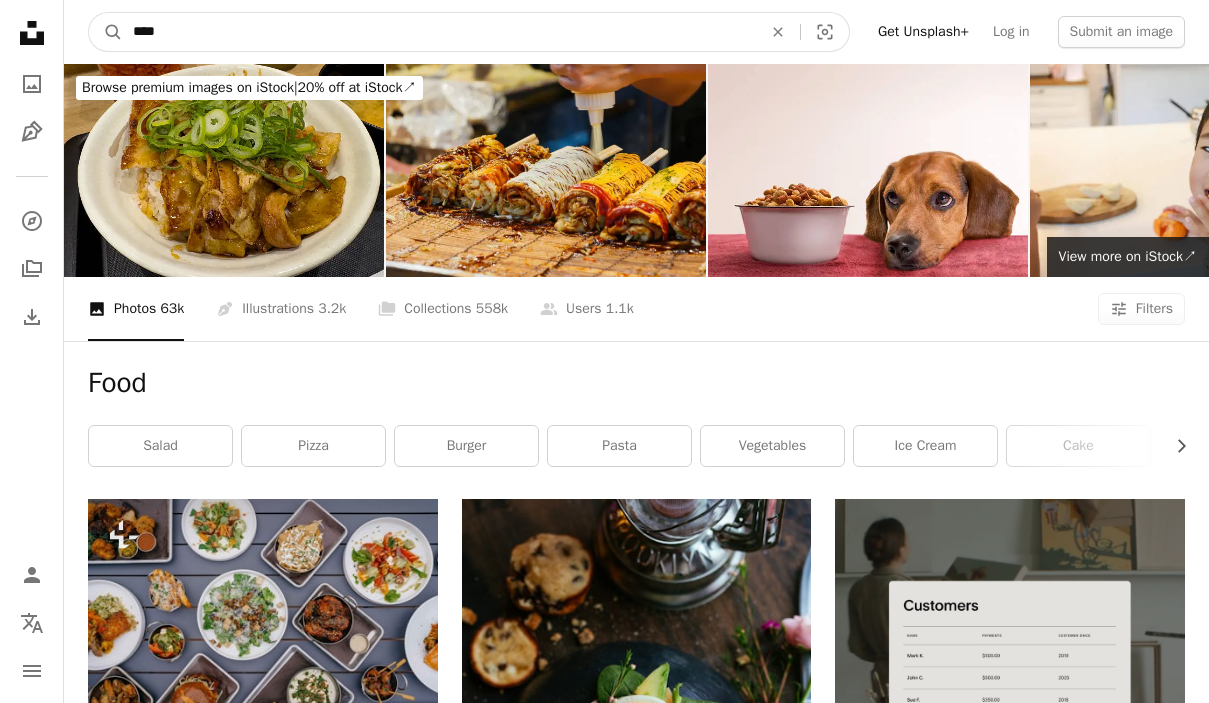 click on "Unsplash logo Unsplash Home A photo Pen Tool A compass A stack of folders Download Person Localization icon navigation menu A magnifying glass **** An X shape Visual search Get Unsplash+ Log in Submit an image Browse premium images on iStock  |  20% off at iStock  ↗ Browse premium images on iStock 20% off at iStock  ↗ View more  ↗ View more on iStock  ↗ A photo Photos   63k Pen Tool Illustrations   3.2k A stack of folders Collections   558k A group of people Users   1.1k A copyright icon © License Arrow down Aspect ratio Orientation Arrow down Unfold Sort by  Relevance Arrow down Filters Filters Food Chevron right salad pizza burger pasta vegetables ice cream cake vegetable fruit chef restaurant Plus sign for Unsplash+ A heart A plus sign [FIRST] [LAST] For  Unsplash+ A lock Download A heart A plus sign [FIRST] [LAST] Arrow pointing down A heart A plus sign [FIRST] [LAST] Arrow pointing down A heart A plus sign [FIRST] [LAST] Available for hire For" at bounding box center [604, 2392] 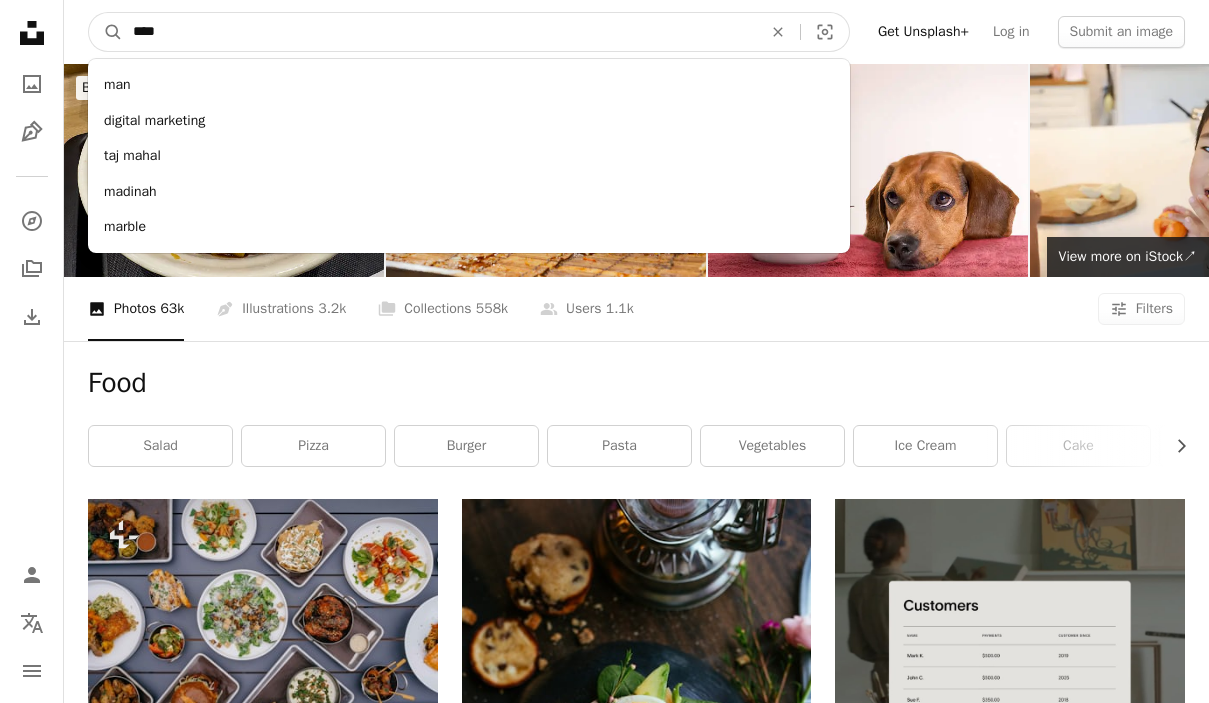 type on "*****" 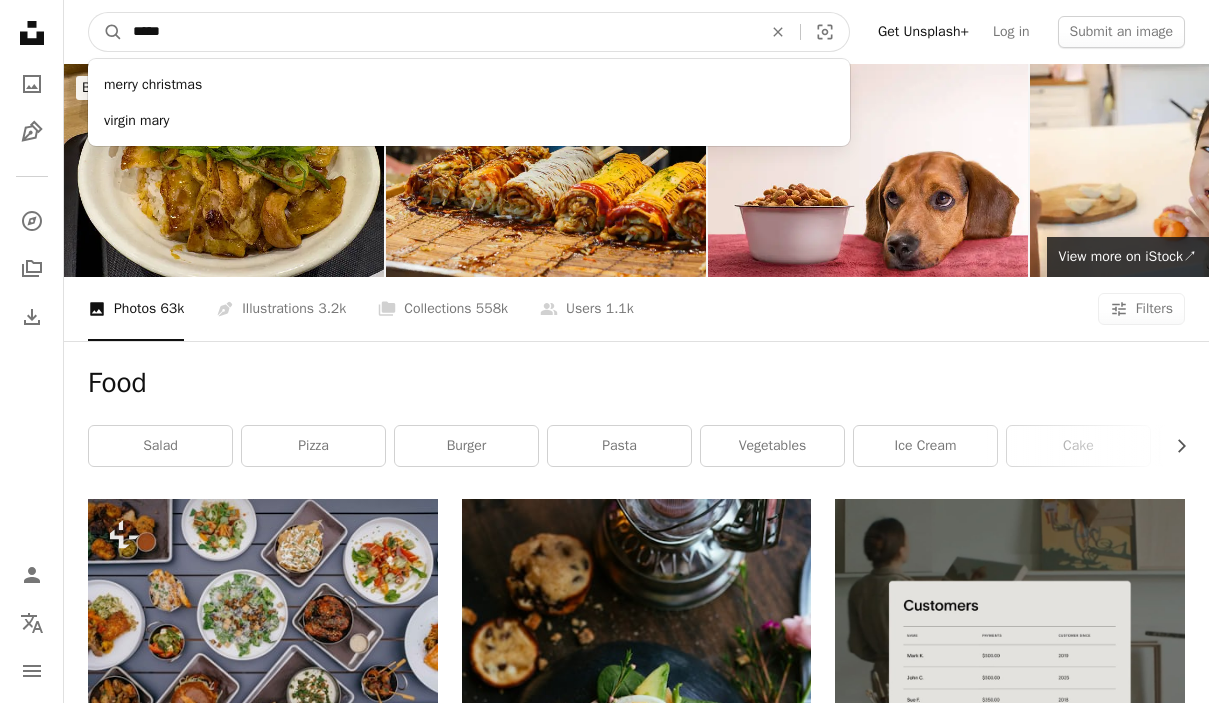 click on "A magnifying glass" at bounding box center [106, 32] 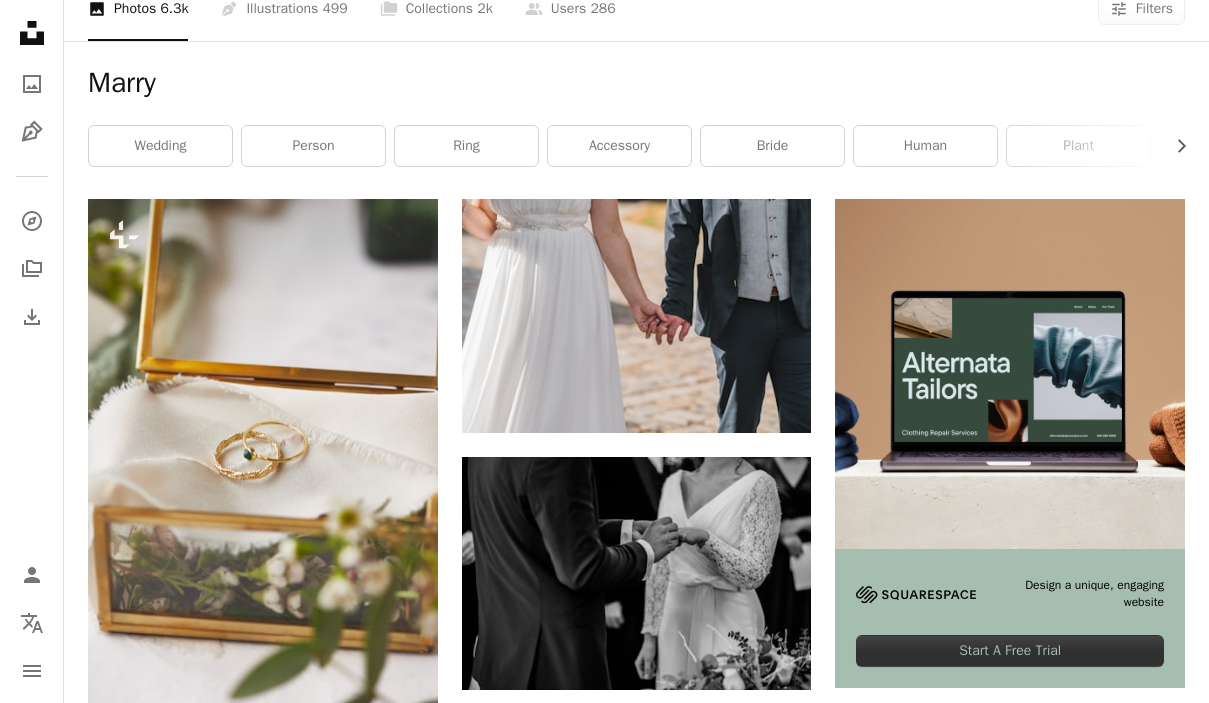 scroll, scrollTop: 900, scrollLeft: 0, axis: vertical 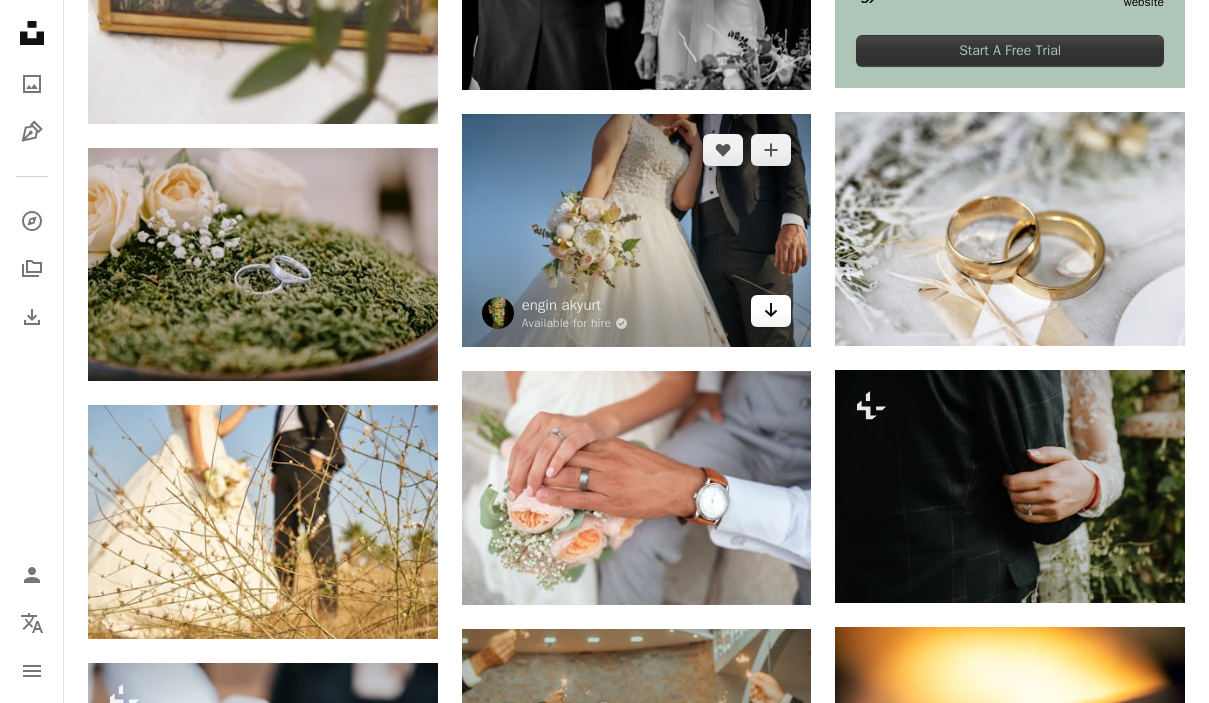 click on "Arrow pointing down" 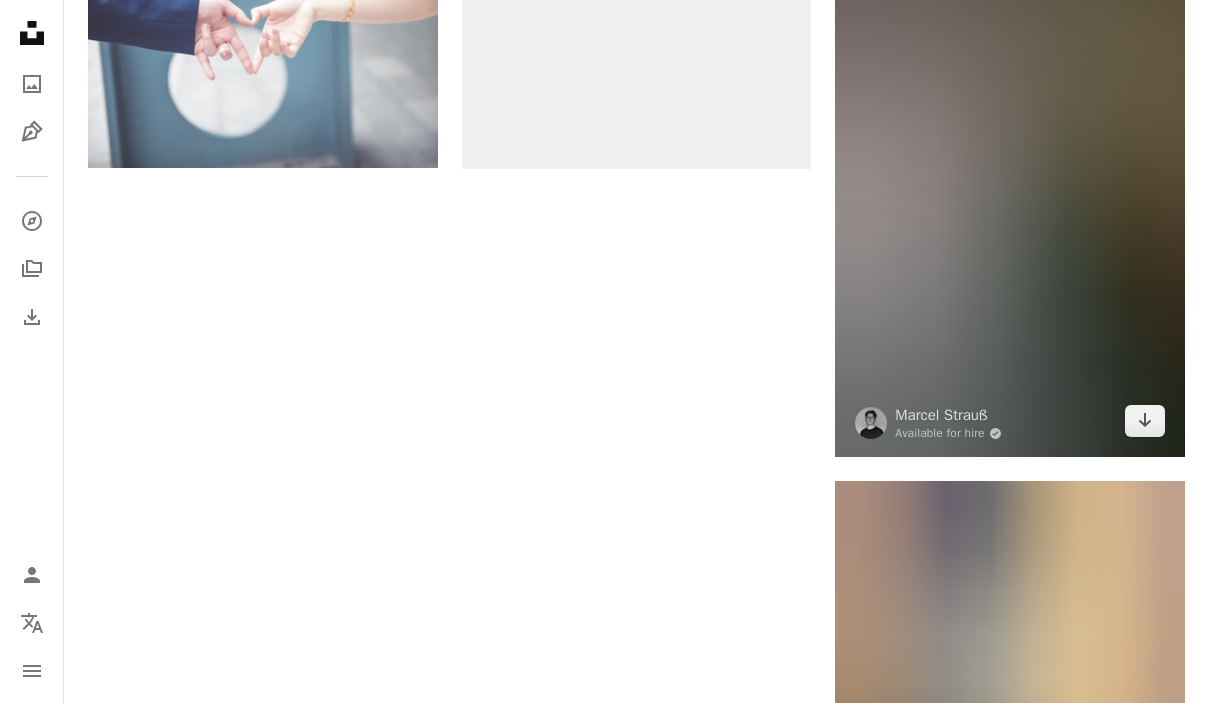 scroll, scrollTop: 2200, scrollLeft: 0, axis: vertical 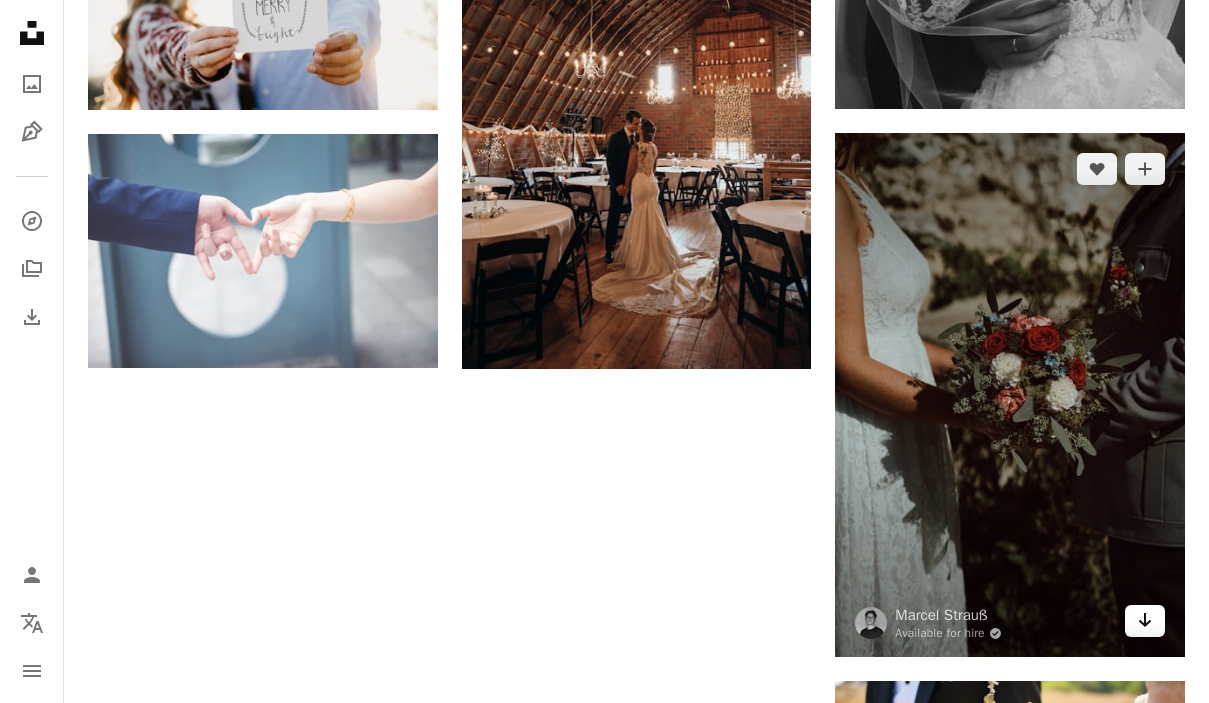 click on "Arrow pointing down" 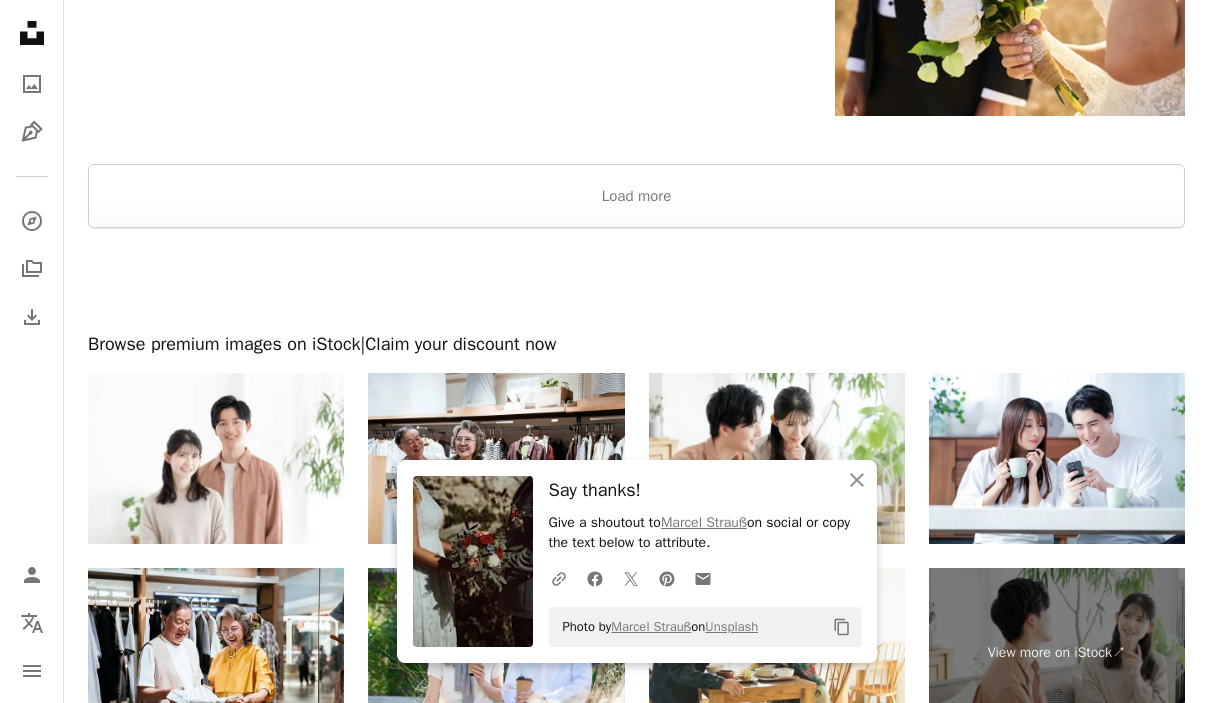 scroll, scrollTop: 3000, scrollLeft: 0, axis: vertical 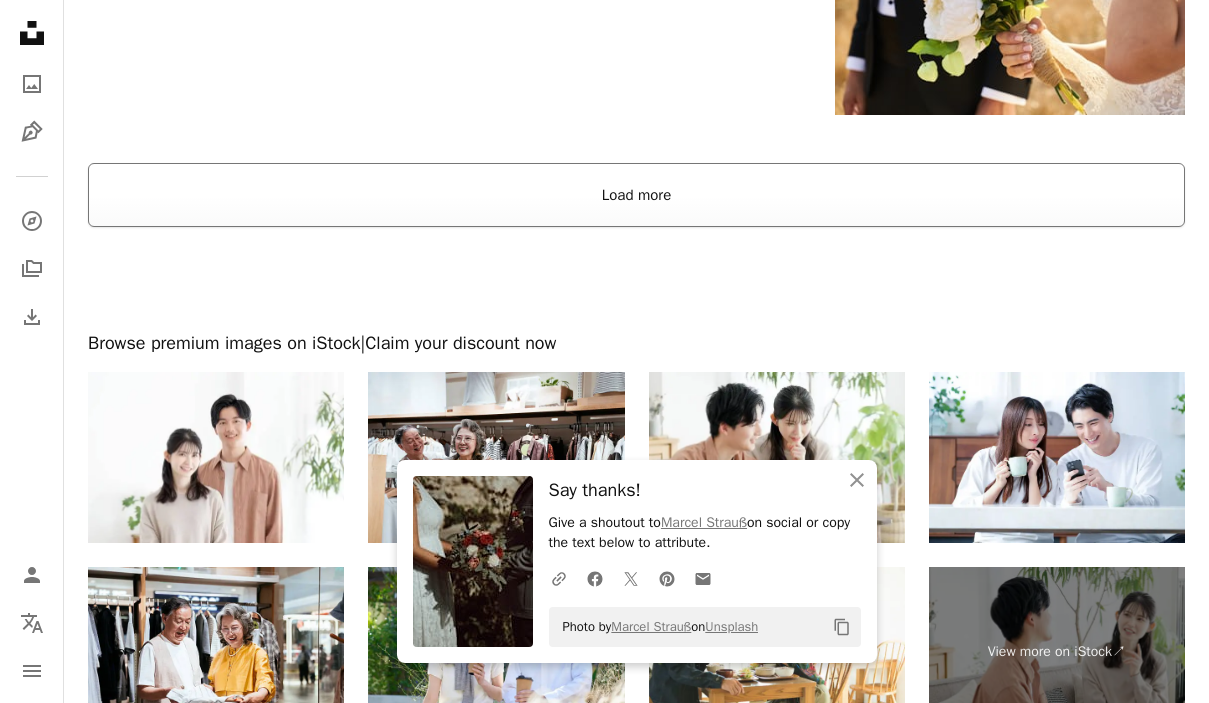 click on "Load more" at bounding box center [636, 195] 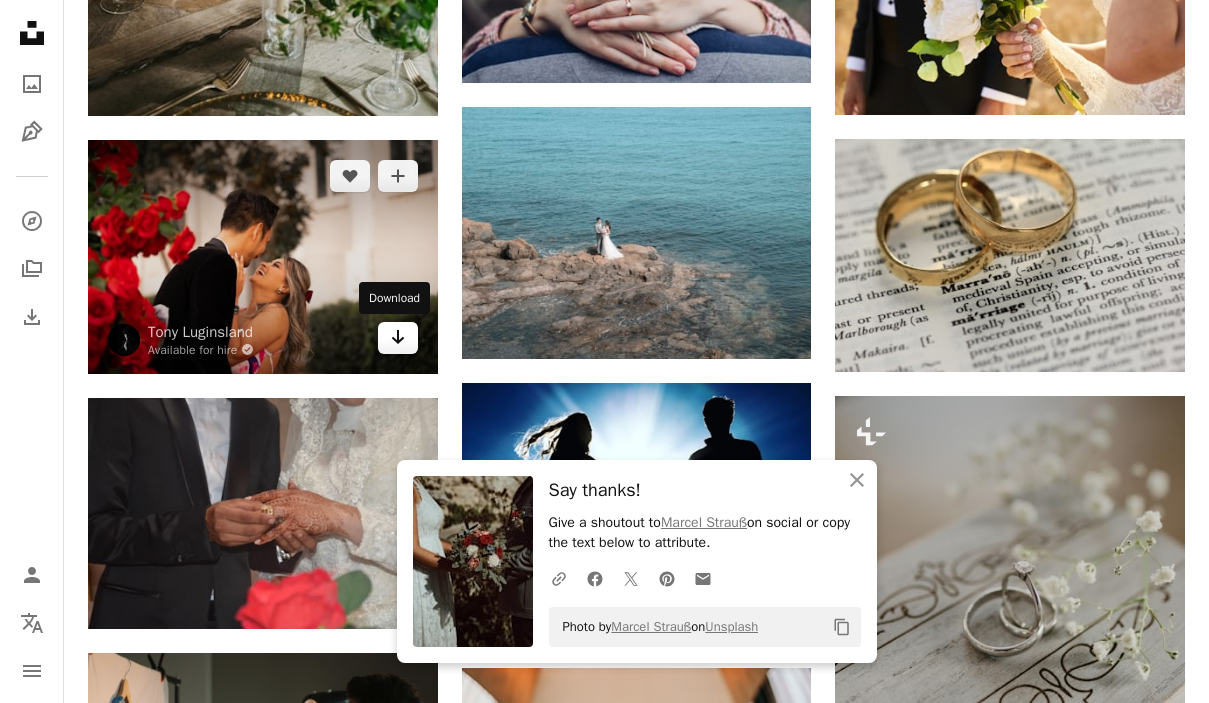 click on "Arrow pointing down" at bounding box center (398, 338) 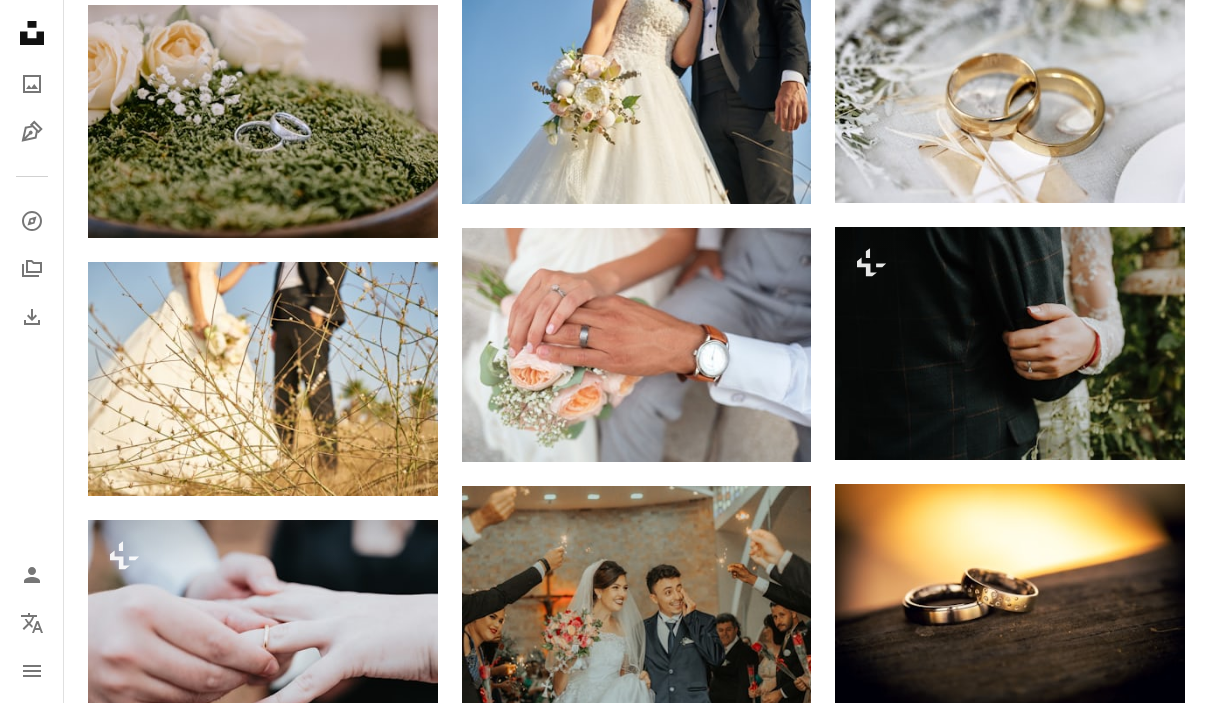 scroll, scrollTop: 0, scrollLeft: 0, axis: both 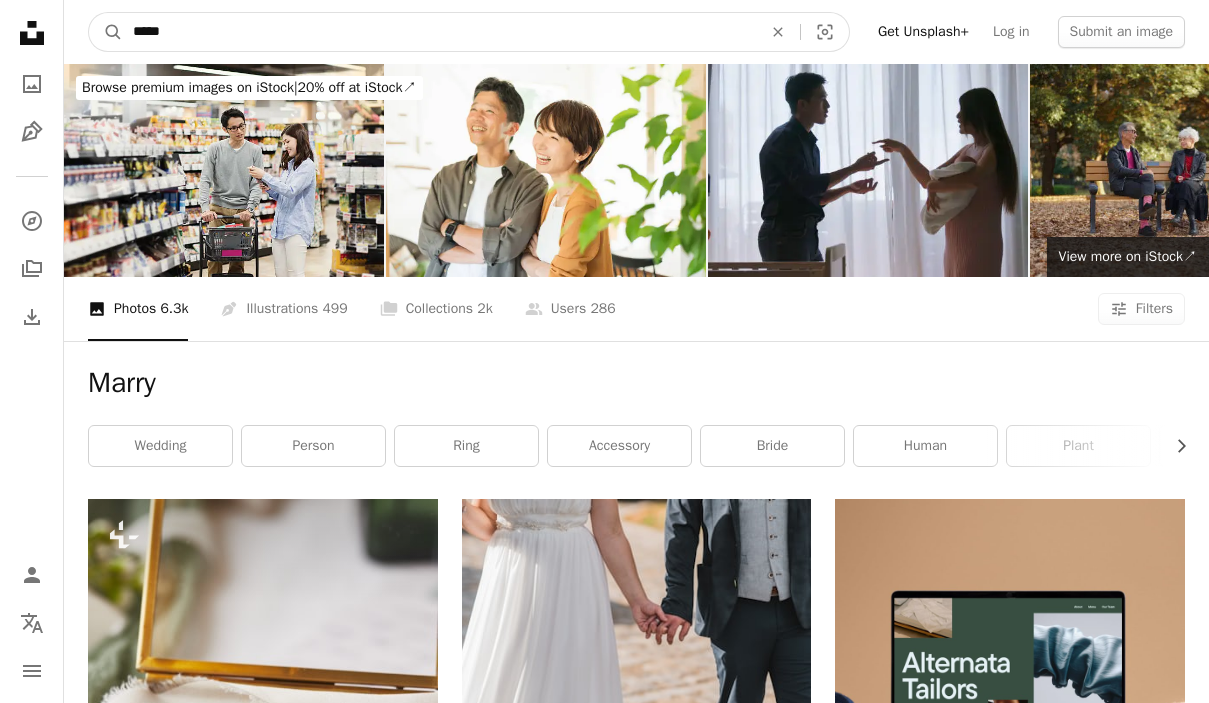 drag, startPoint x: 90, startPoint y: 34, endPoint x: 219, endPoint y: 97, distance: 143.56183 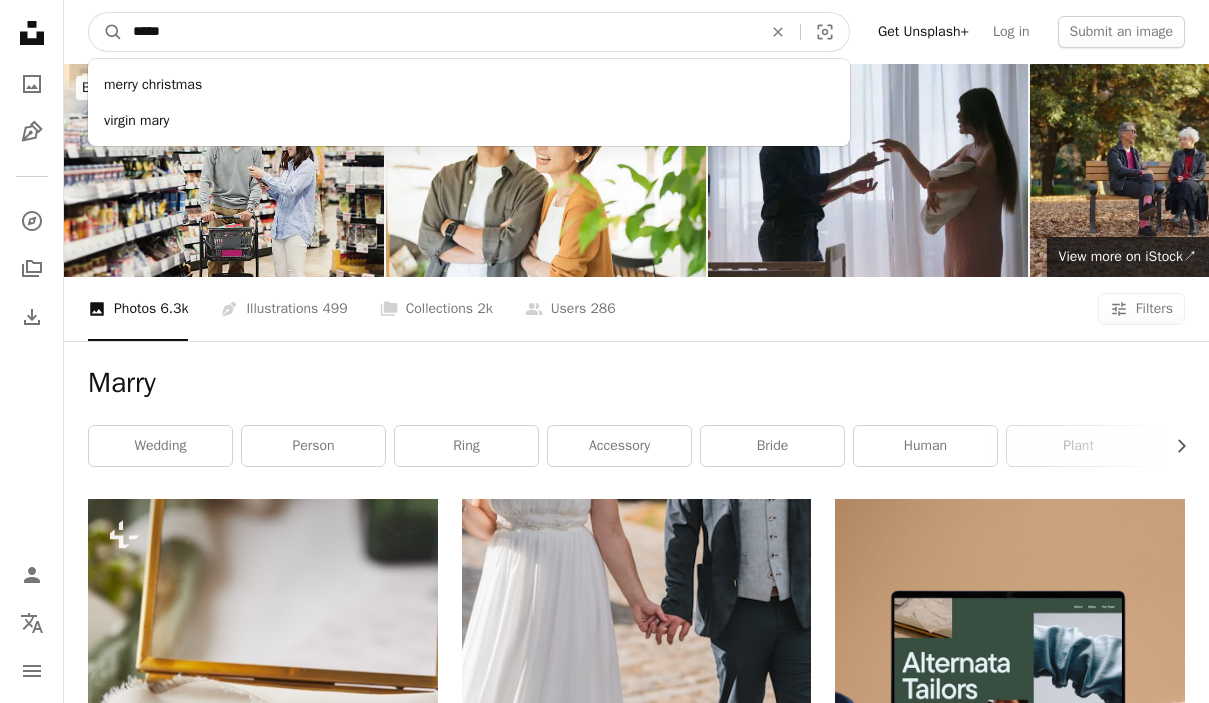 drag, startPoint x: 239, startPoint y: 35, endPoint x: 266, endPoint y: 40, distance: 27.45906 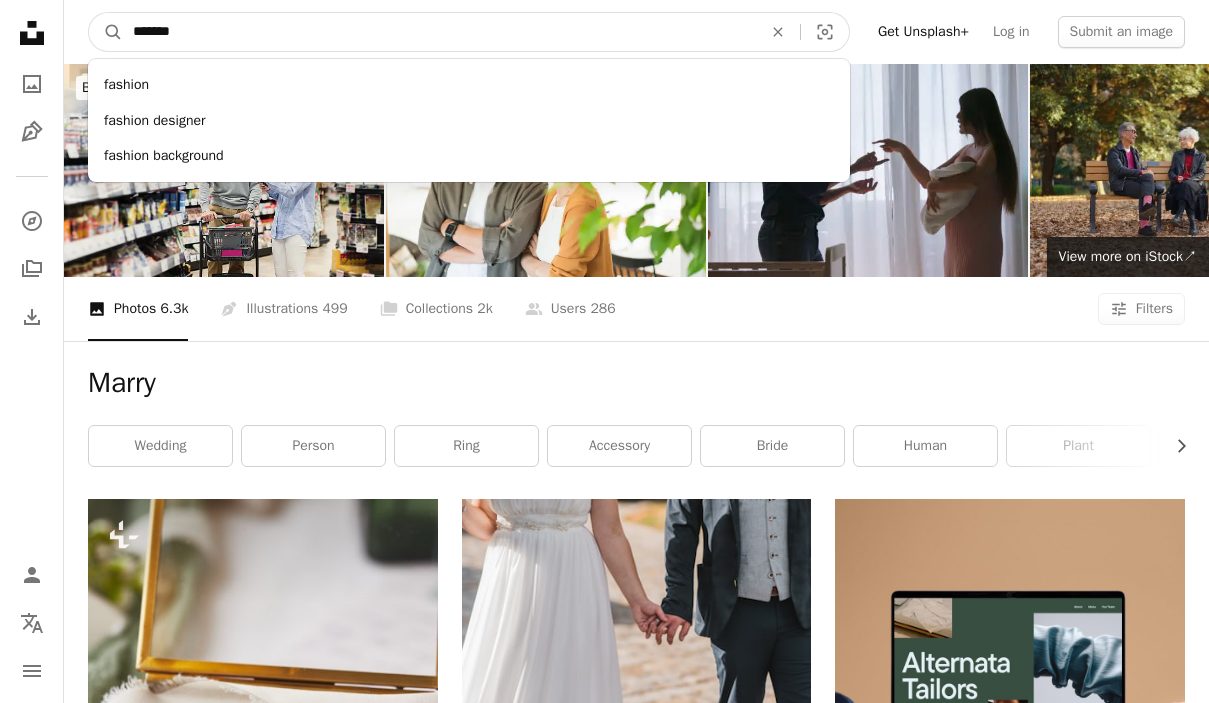 type on "*******" 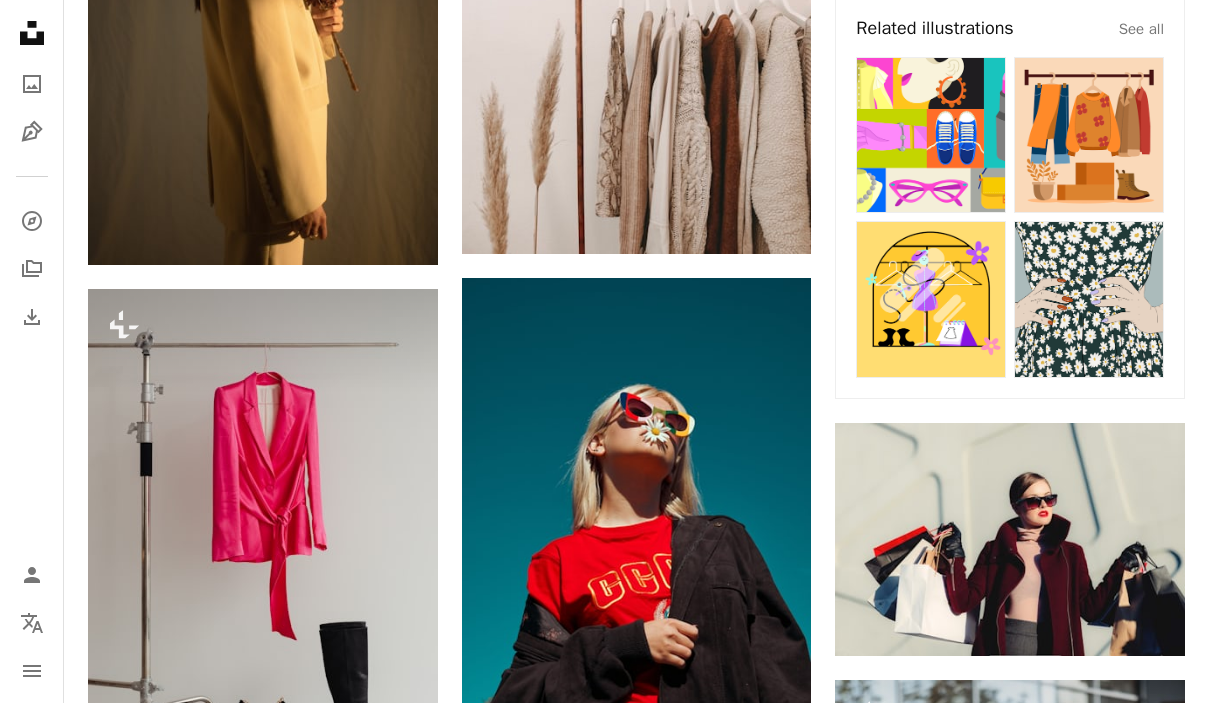 scroll, scrollTop: 1200, scrollLeft: 0, axis: vertical 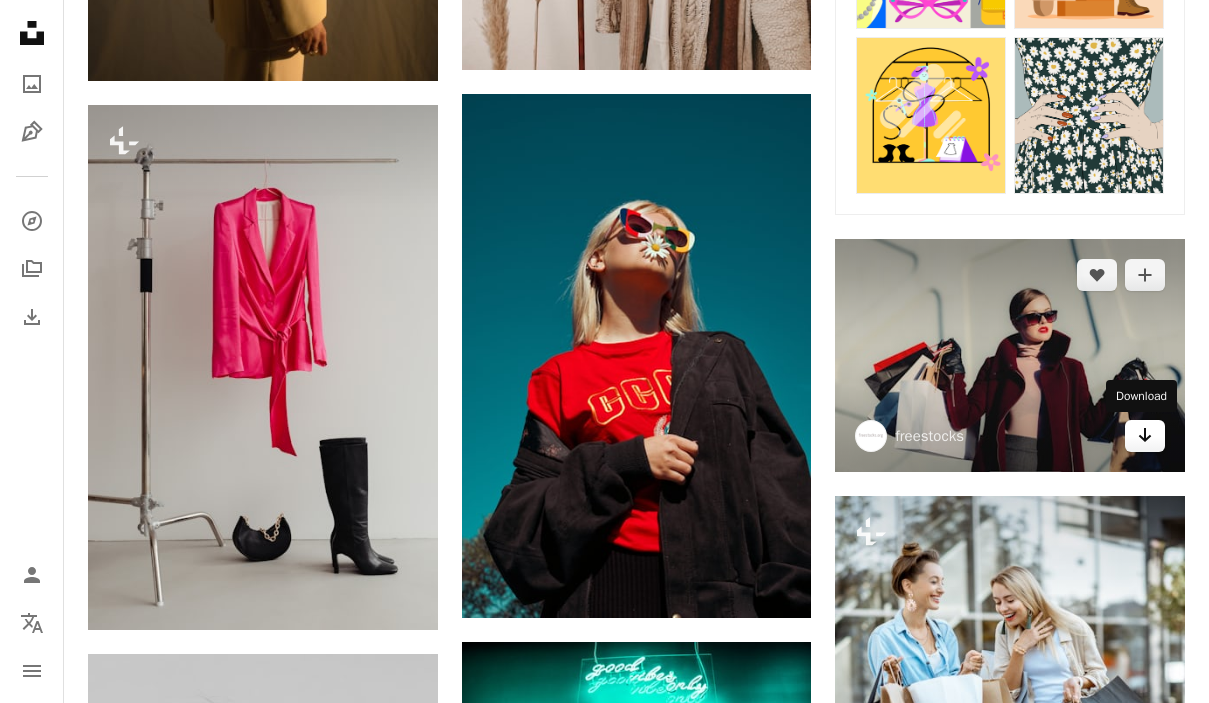 click on "Arrow pointing down" 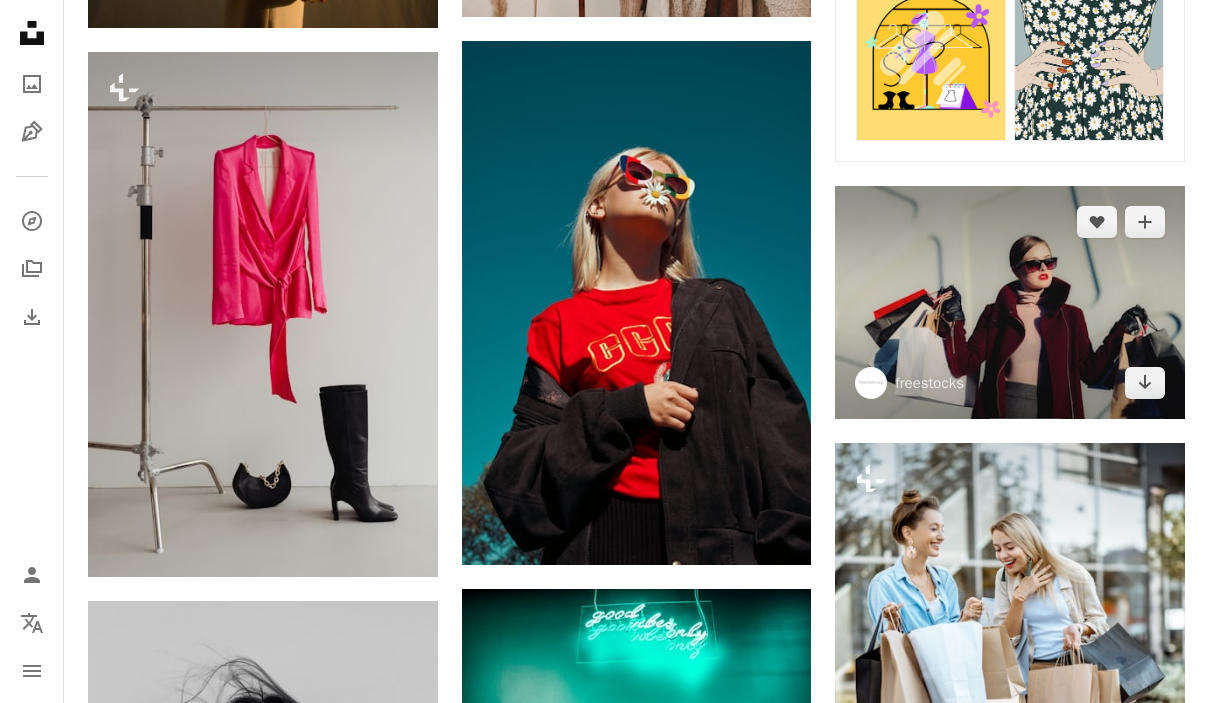 scroll, scrollTop: 1200, scrollLeft: 0, axis: vertical 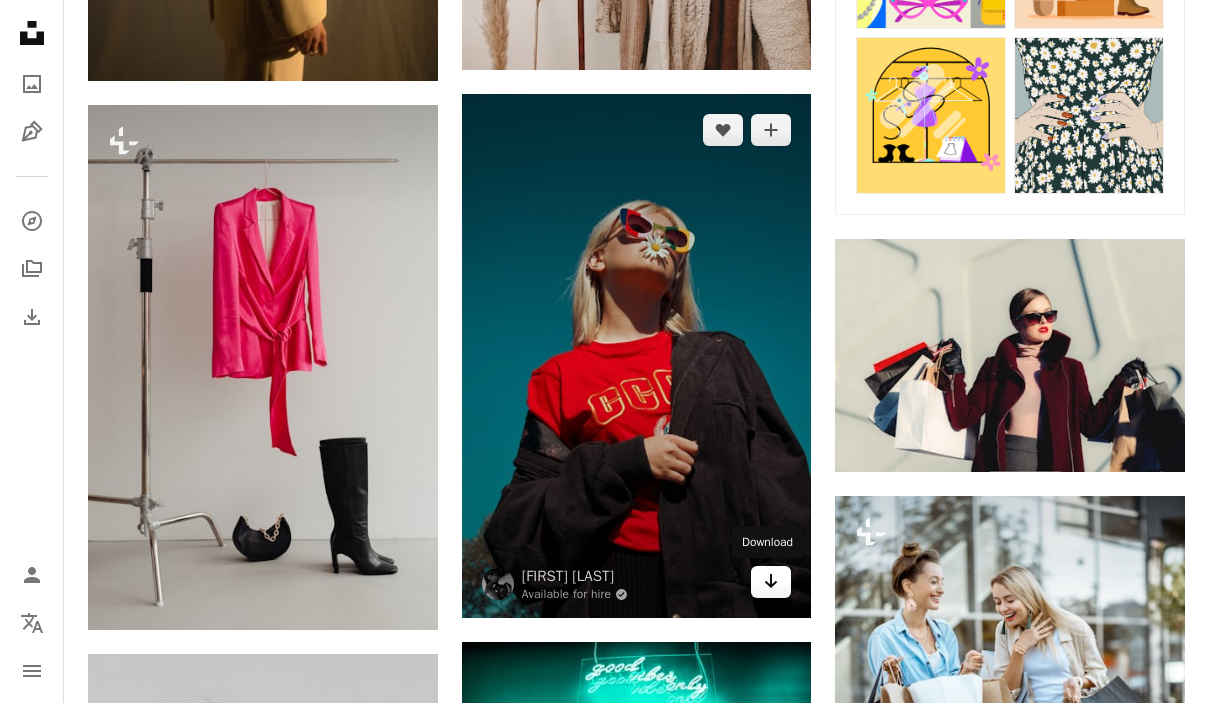 click on "Arrow pointing down" at bounding box center [771, 582] 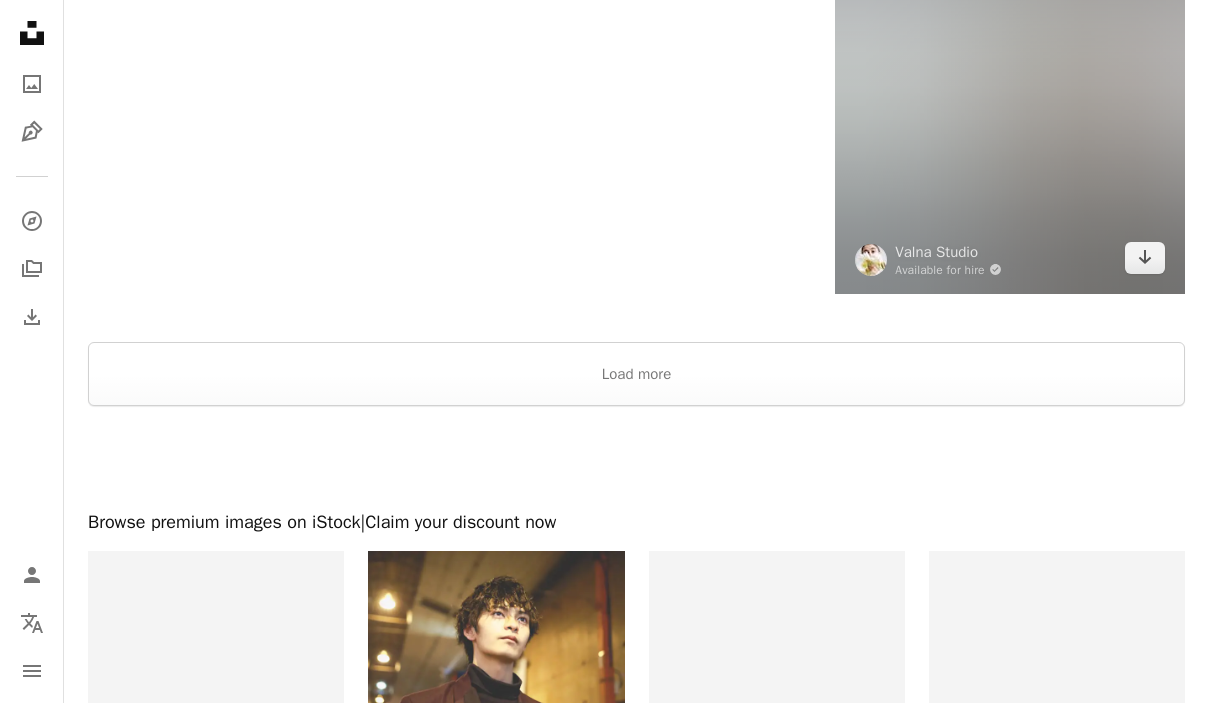 scroll, scrollTop: 4200, scrollLeft: 0, axis: vertical 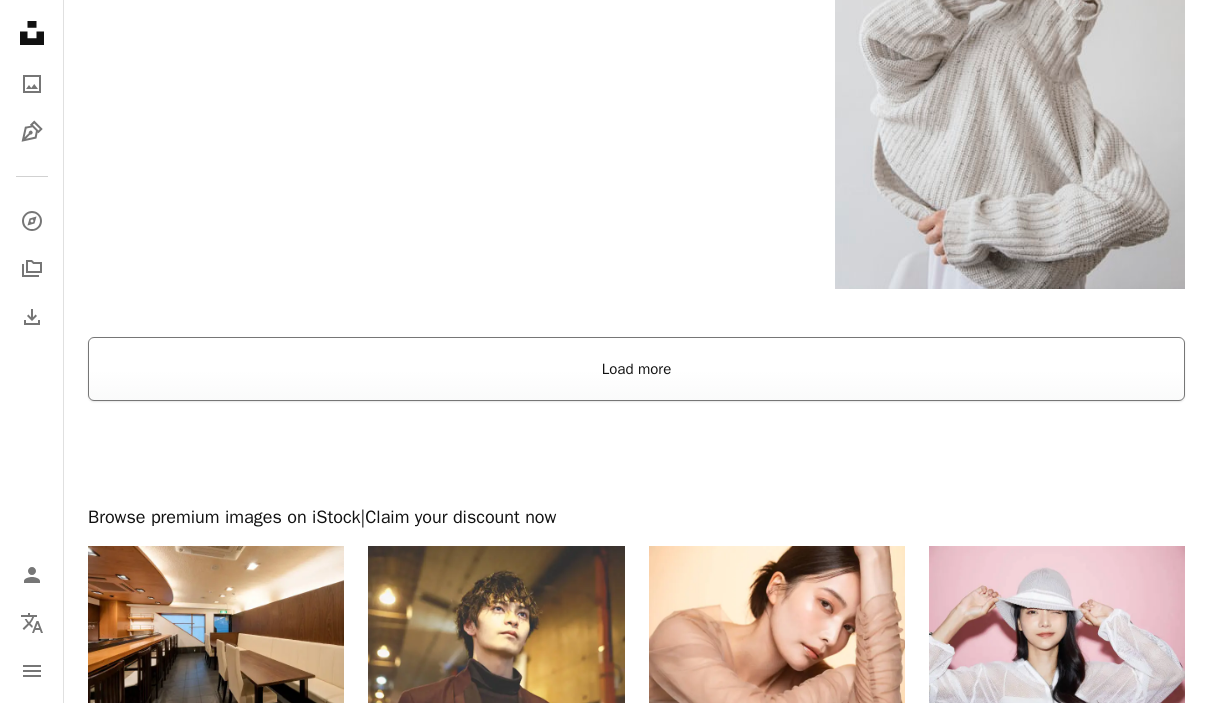 click on "Load more" at bounding box center (636, 369) 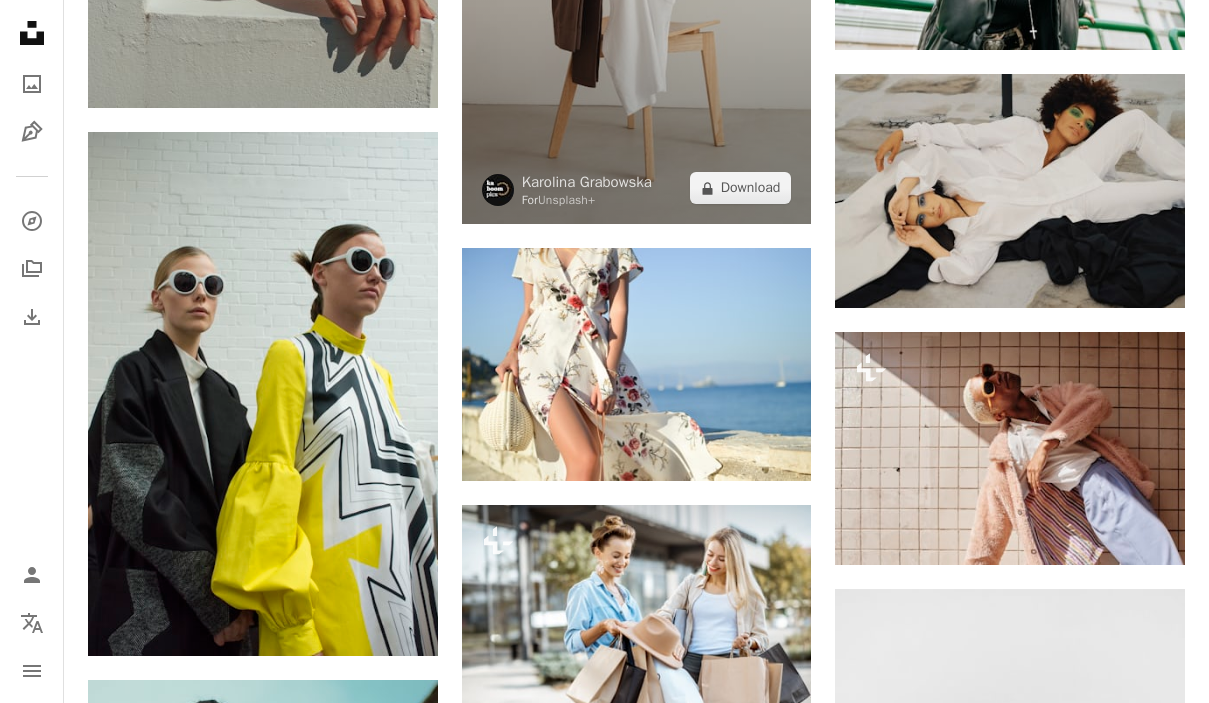 scroll, scrollTop: 5900, scrollLeft: 0, axis: vertical 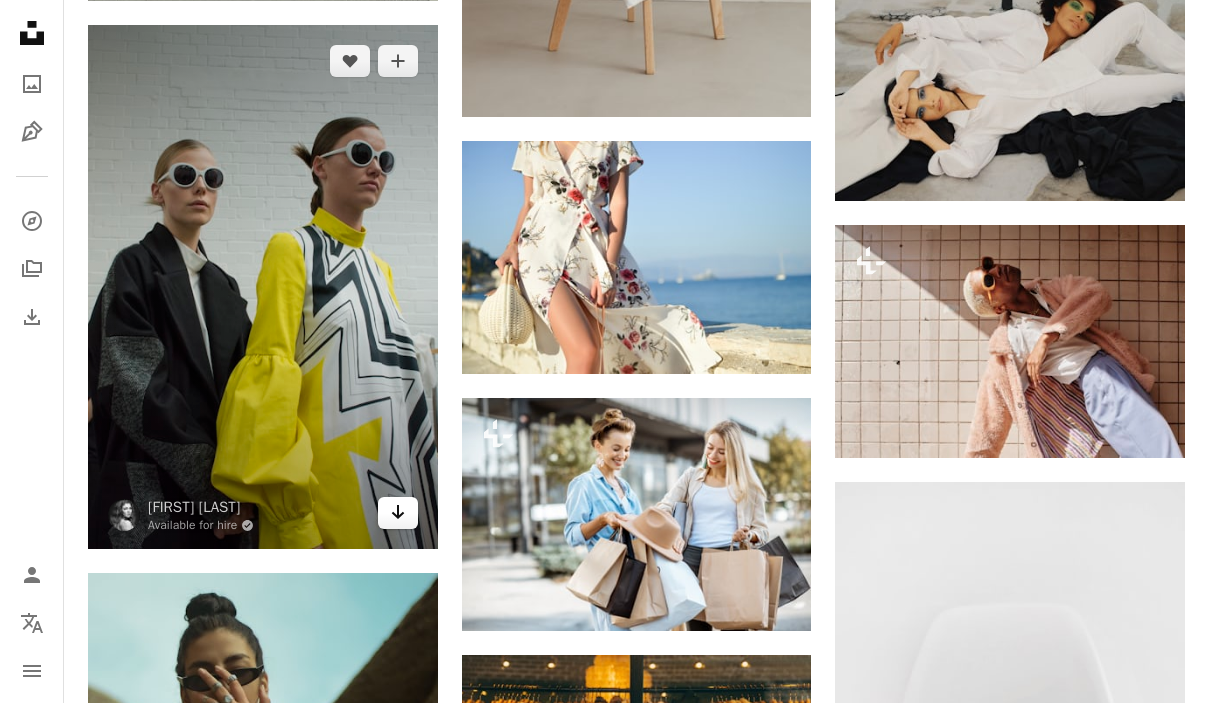 click on "Arrow pointing down" 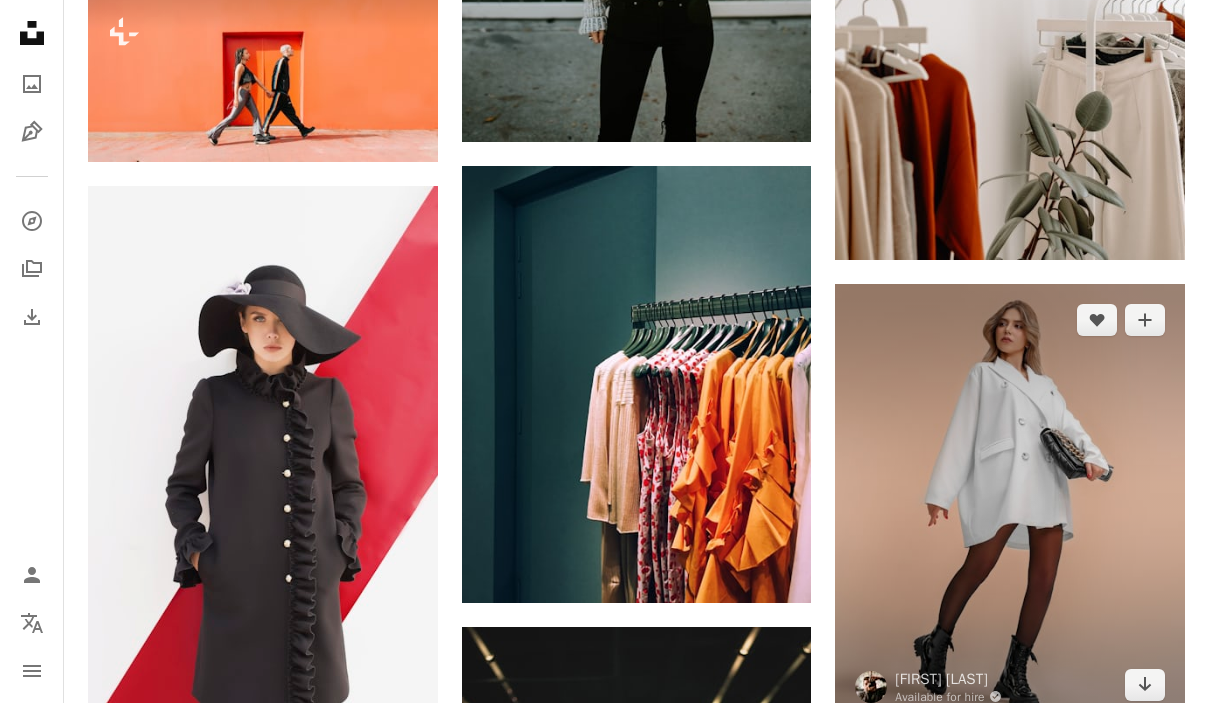 scroll, scrollTop: 7300, scrollLeft: 0, axis: vertical 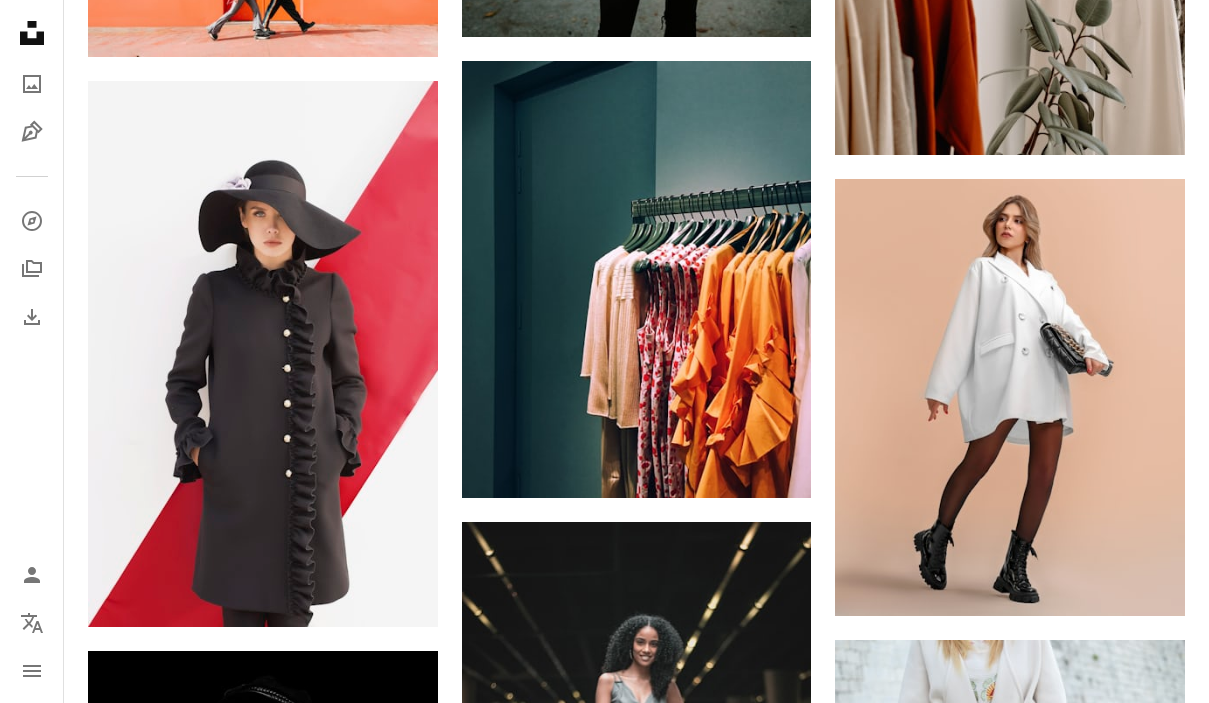 click on "Plus sign for Unsplash+ A heart A plus sign [FIRST] [LAST] For  Unsplash+ A lock Download A heart A plus sign [FIRST] [LAST] Available for hire A checkmark inside of a circle Arrow pointing down Plus sign for Unsplash+ A heart A plus sign [FIRST] [LAST] For  Unsplash+ A lock Download A heart A plus sign [FIRST] [LAST] Available for hire A checkmark inside of a circle Arrow pointing down A heart A plus sign [FIRST] [LAST] Arrow pointing down A heart A plus sign [FIRST] [LAST] Available for hire A checkmark inside of a circle Arrow pointing down A heart A plus sign [FIRST] [LAST] Arrow pointing down A heart A plus sign [FIRST] [LAST] For  Unsplash+ A lock Download A heart A plus sign [FIRST] [LAST] Available for hire A checkmark inside of a circle Arrow pointing down The best in on-brand content creation Learn More A heart A plus sign [FIRST] [LAST] Available for hire A checkmark inside of a circle Arrow pointing down A heart" at bounding box center (636, -1785) 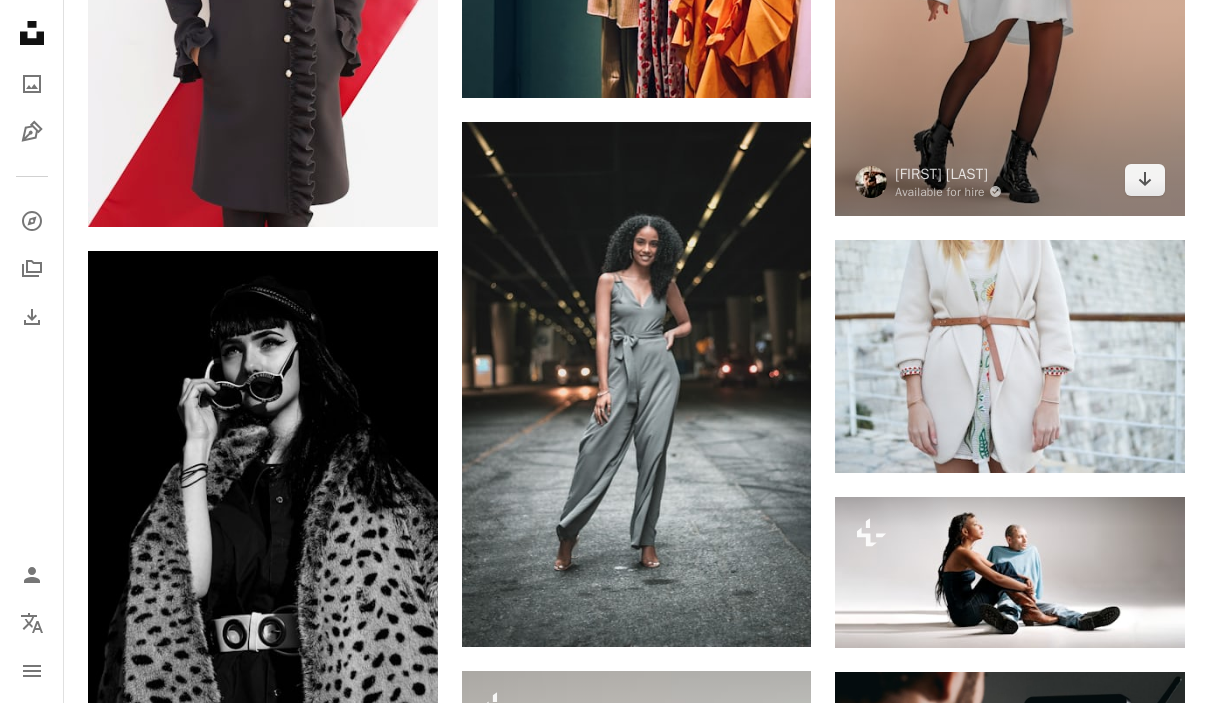 scroll, scrollTop: 7900, scrollLeft: 0, axis: vertical 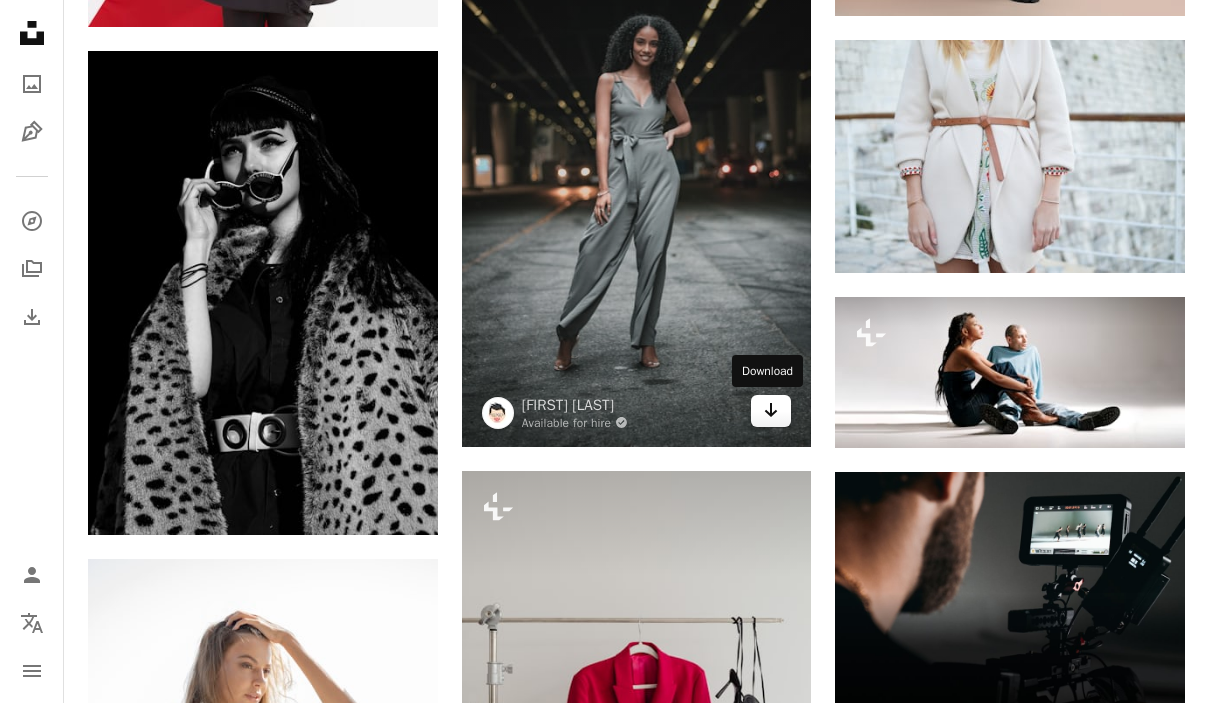 click on "Arrow pointing down" 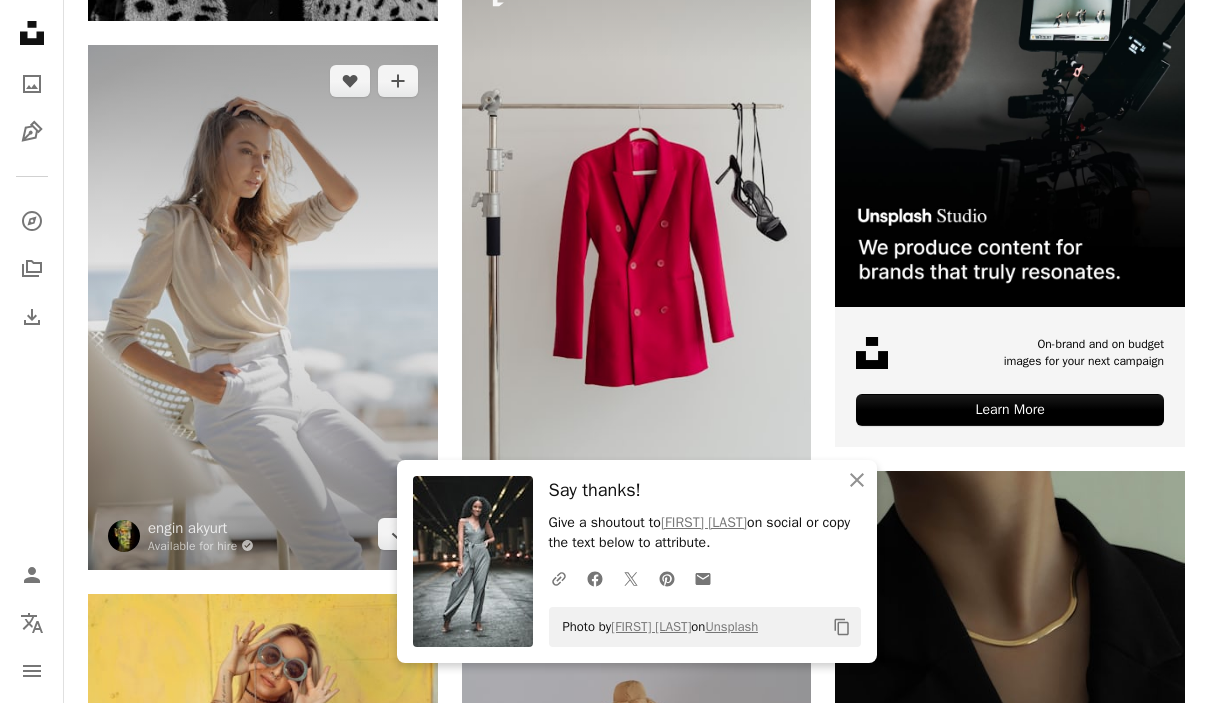 scroll, scrollTop: 8500, scrollLeft: 0, axis: vertical 